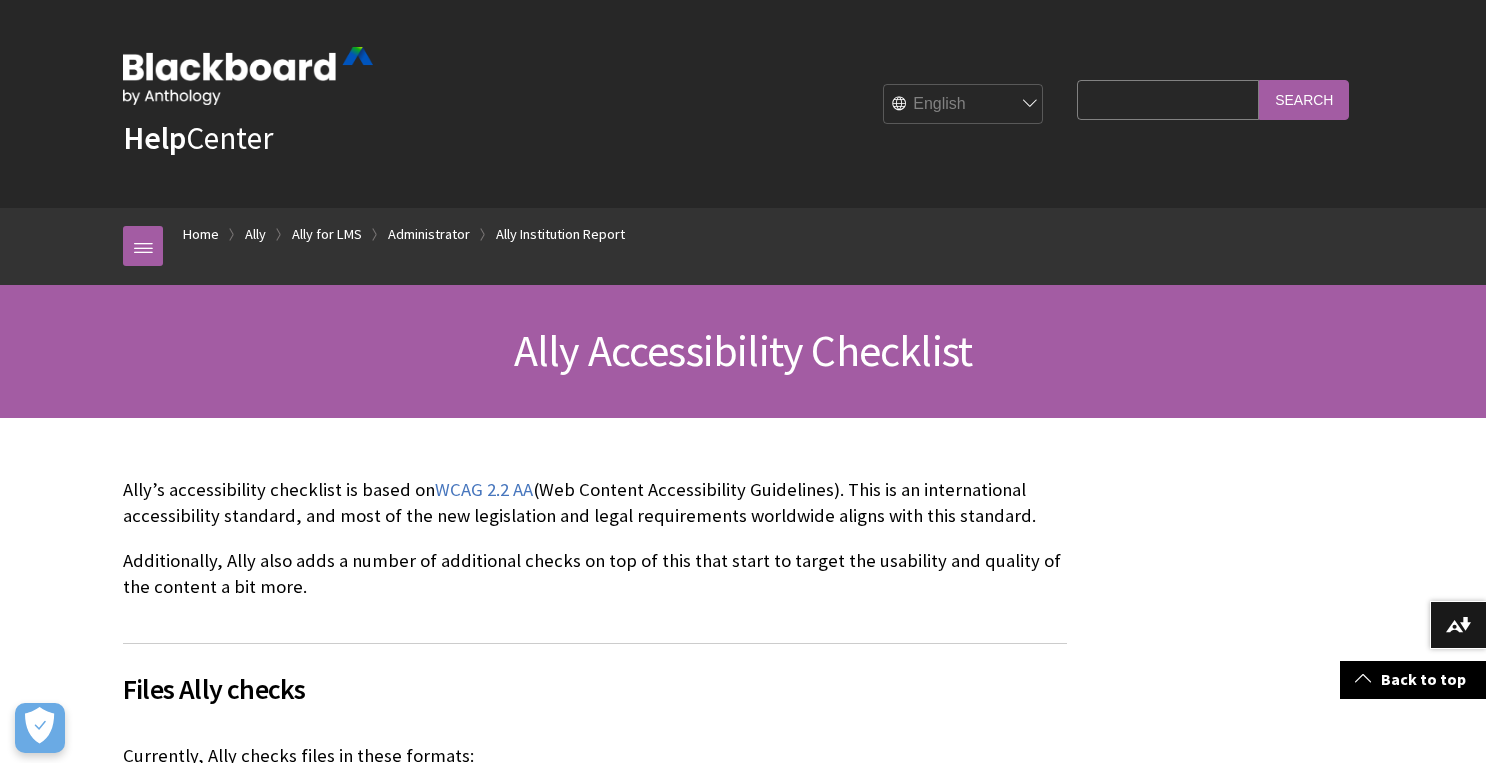 scroll, scrollTop: 1600, scrollLeft: 0, axis: vertical 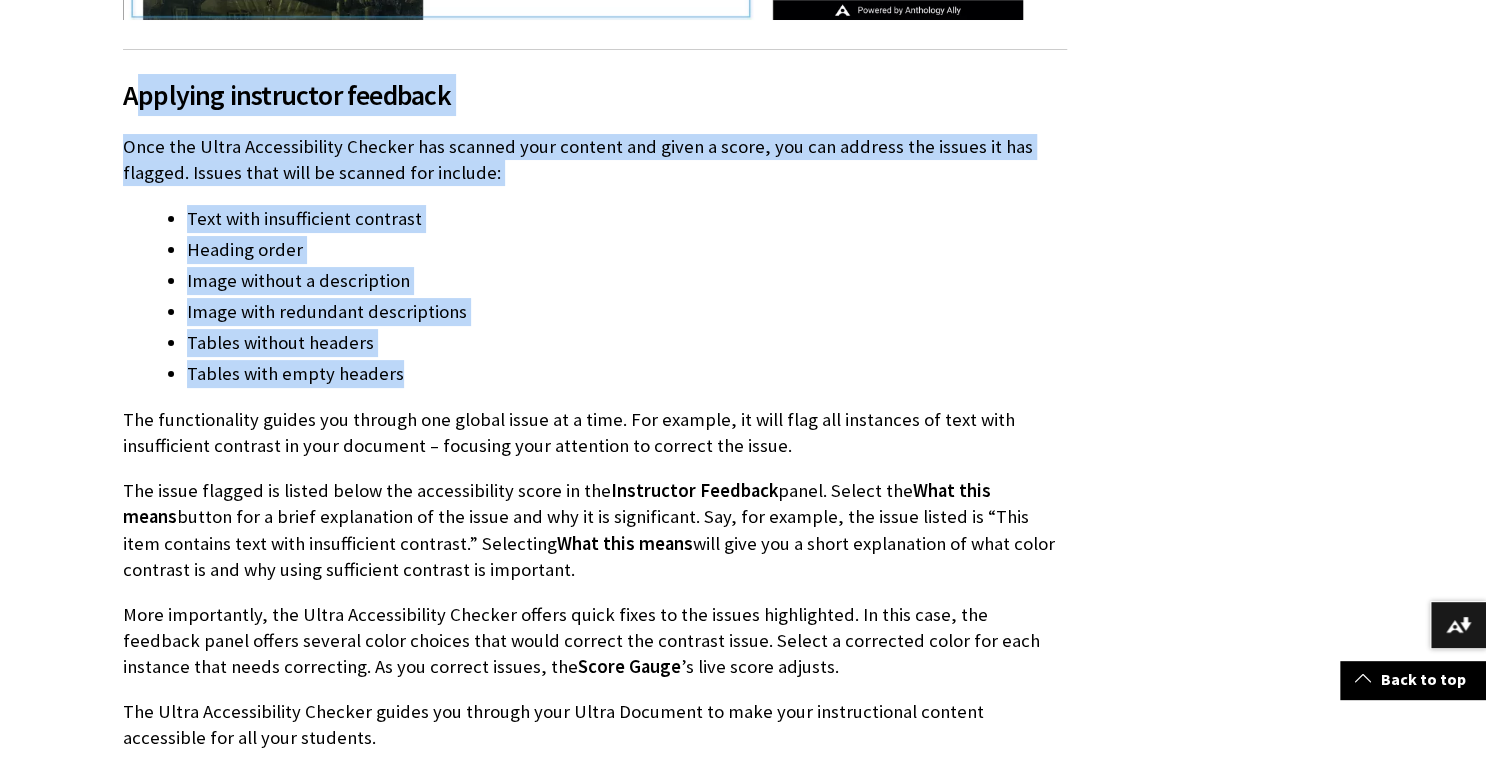 drag, startPoint x: 133, startPoint y: 92, endPoint x: 484, endPoint y: 362, distance: 442.83292 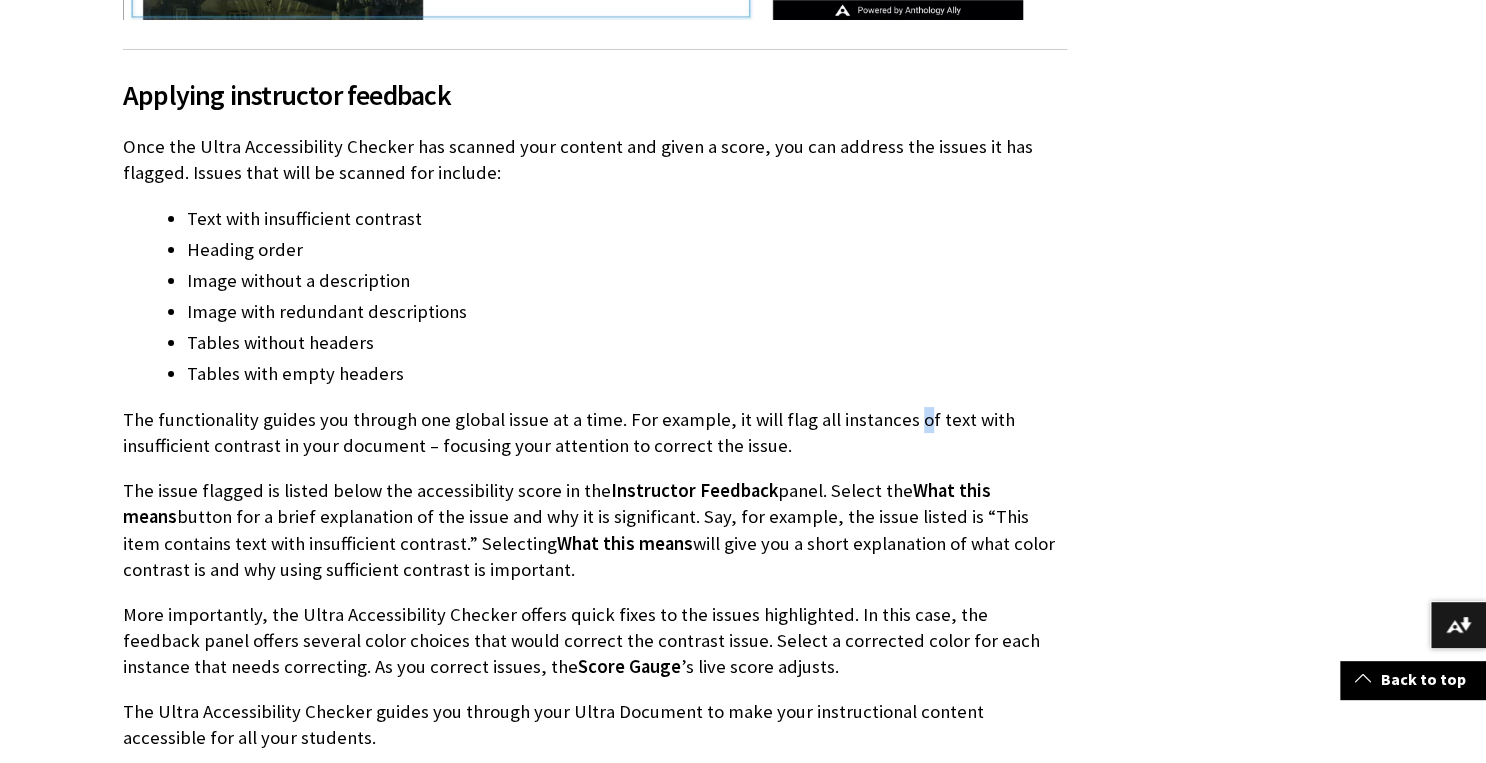 drag, startPoint x: 484, startPoint y: 362, endPoint x: 907, endPoint y: 397, distance: 424.44553 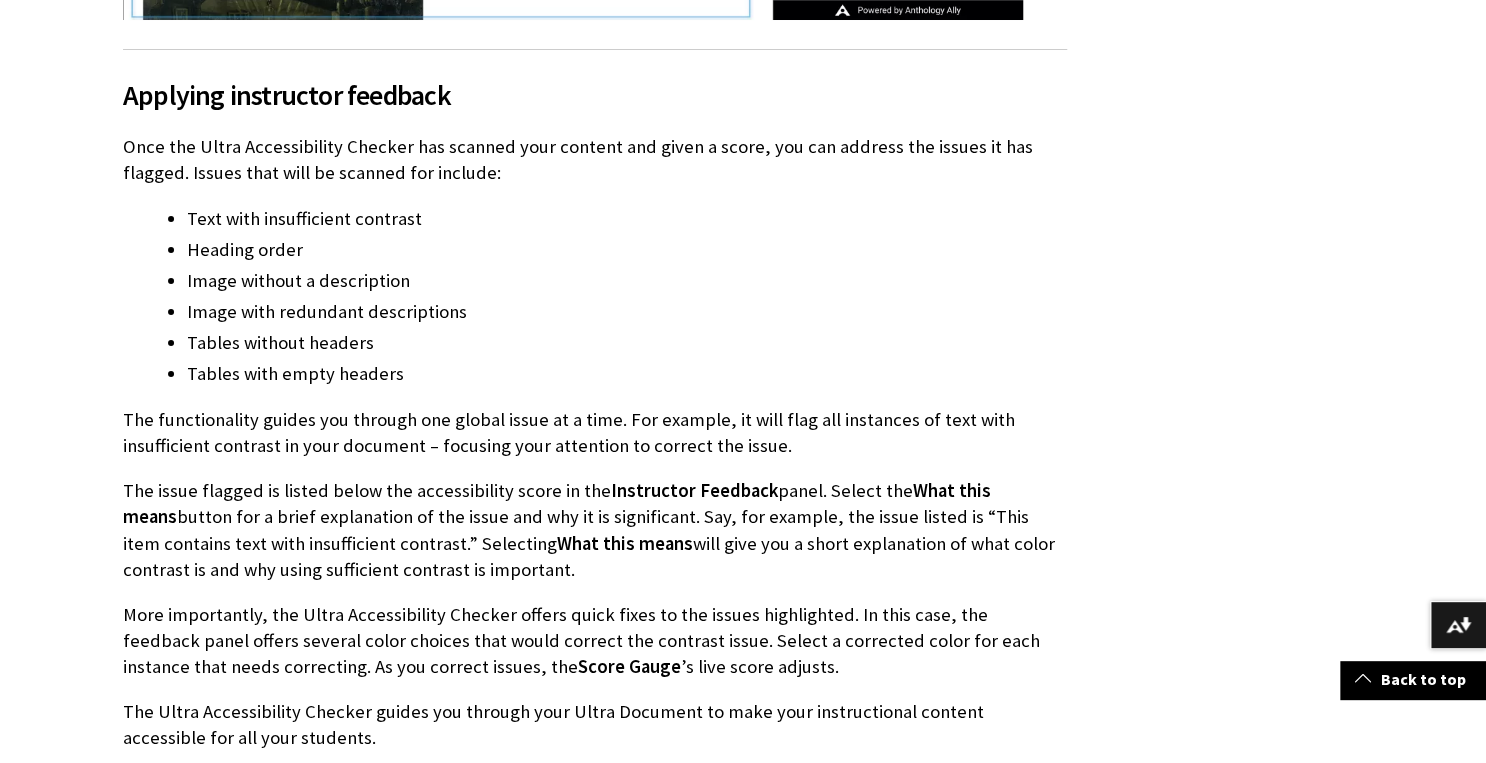 drag, startPoint x: 733, startPoint y: 558, endPoint x: 768, endPoint y: 552, distance: 35.510563 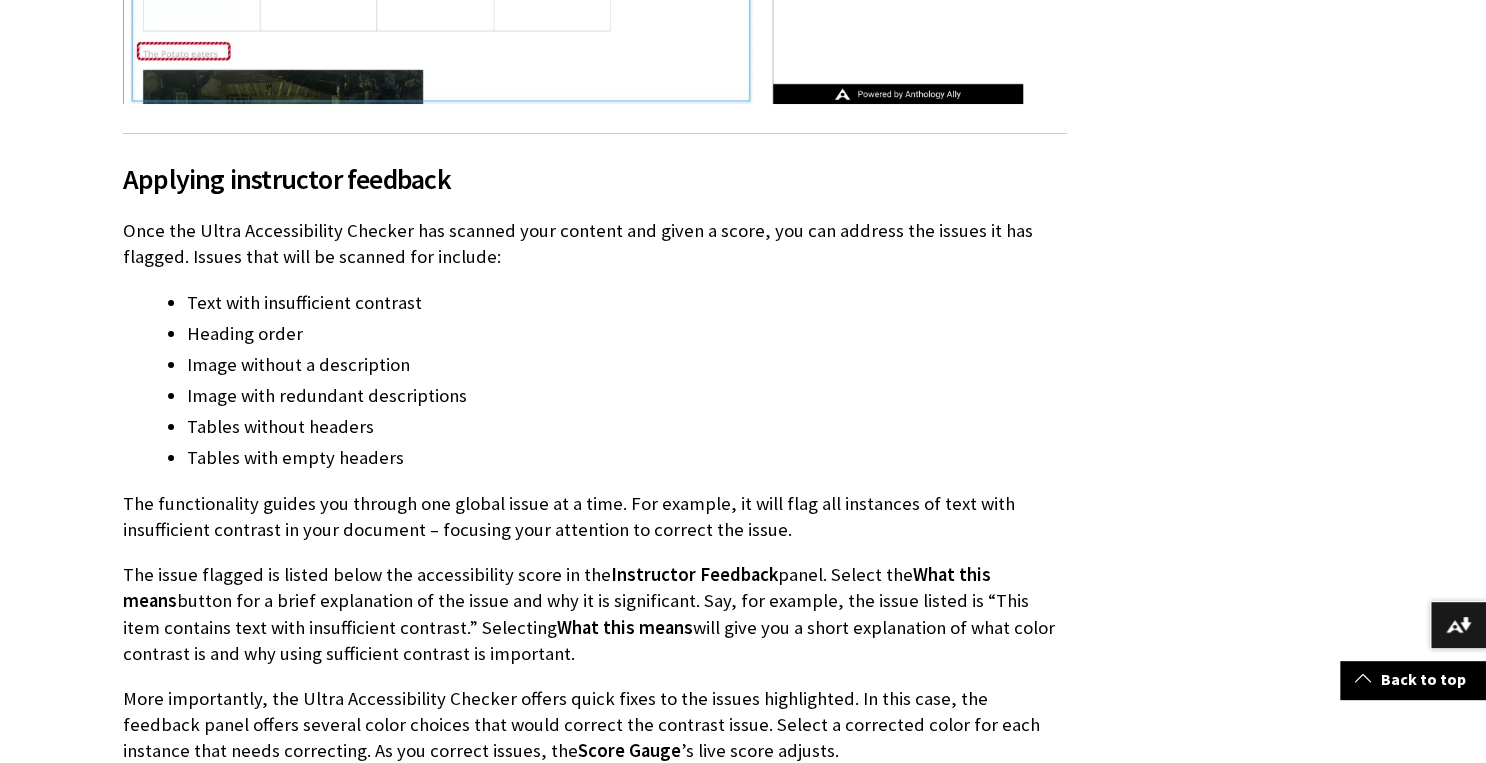 scroll, scrollTop: 2080, scrollLeft: 0, axis: vertical 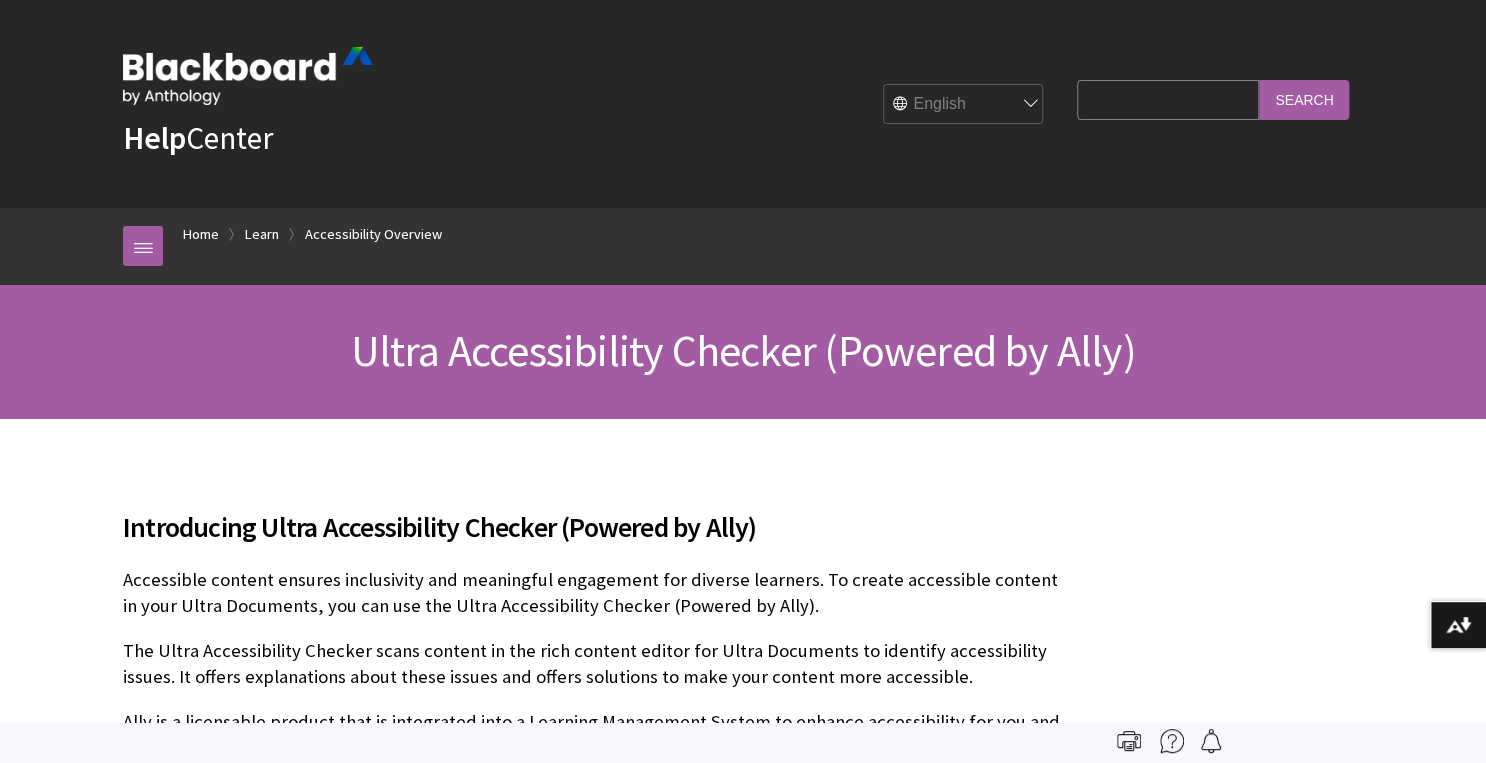 drag, startPoint x: 1151, startPoint y: 469, endPoint x: 1067, endPoint y: 335, distance: 158.15182 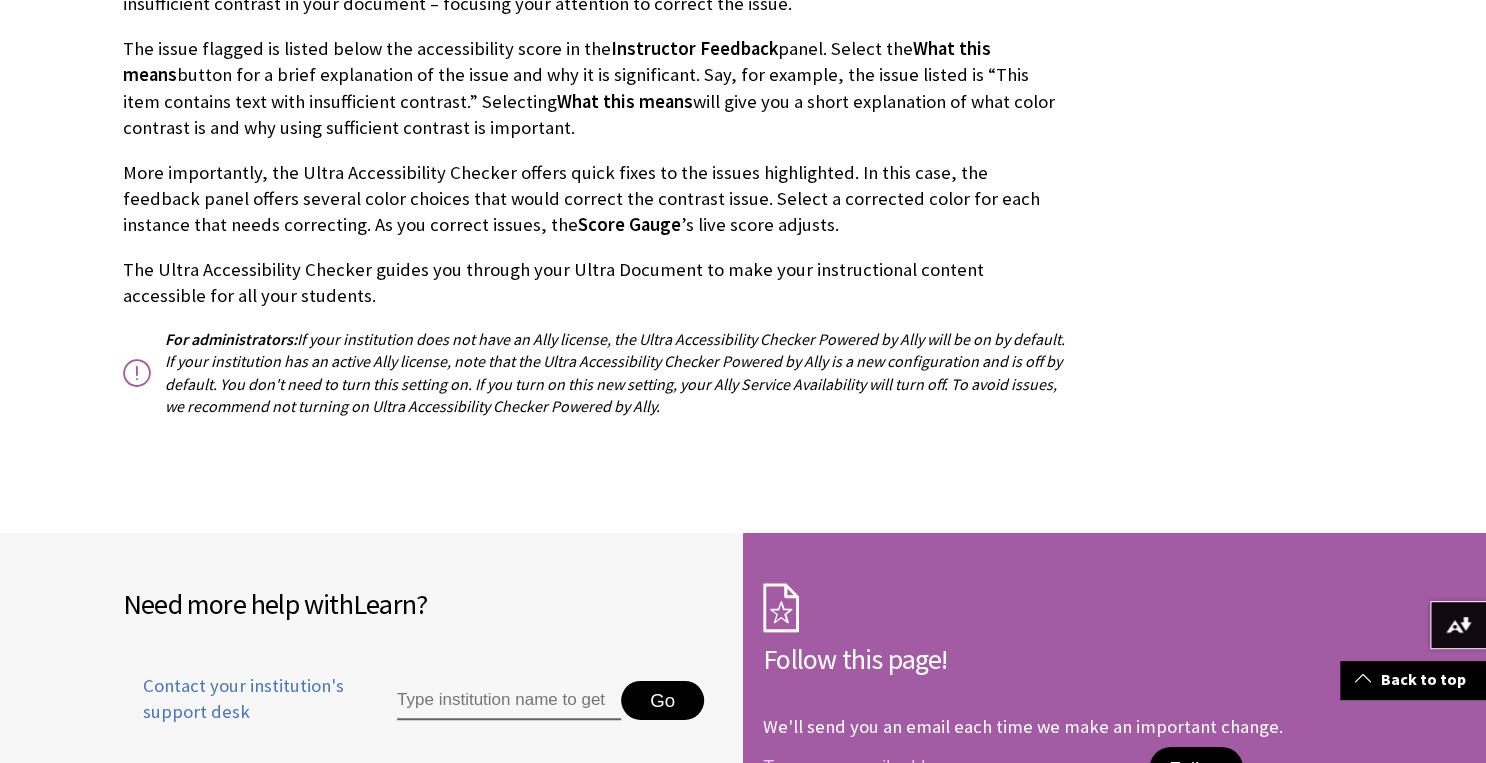 drag, startPoint x: 900, startPoint y: 420, endPoint x: 901, endPoint y: 222, distance: 198.00252 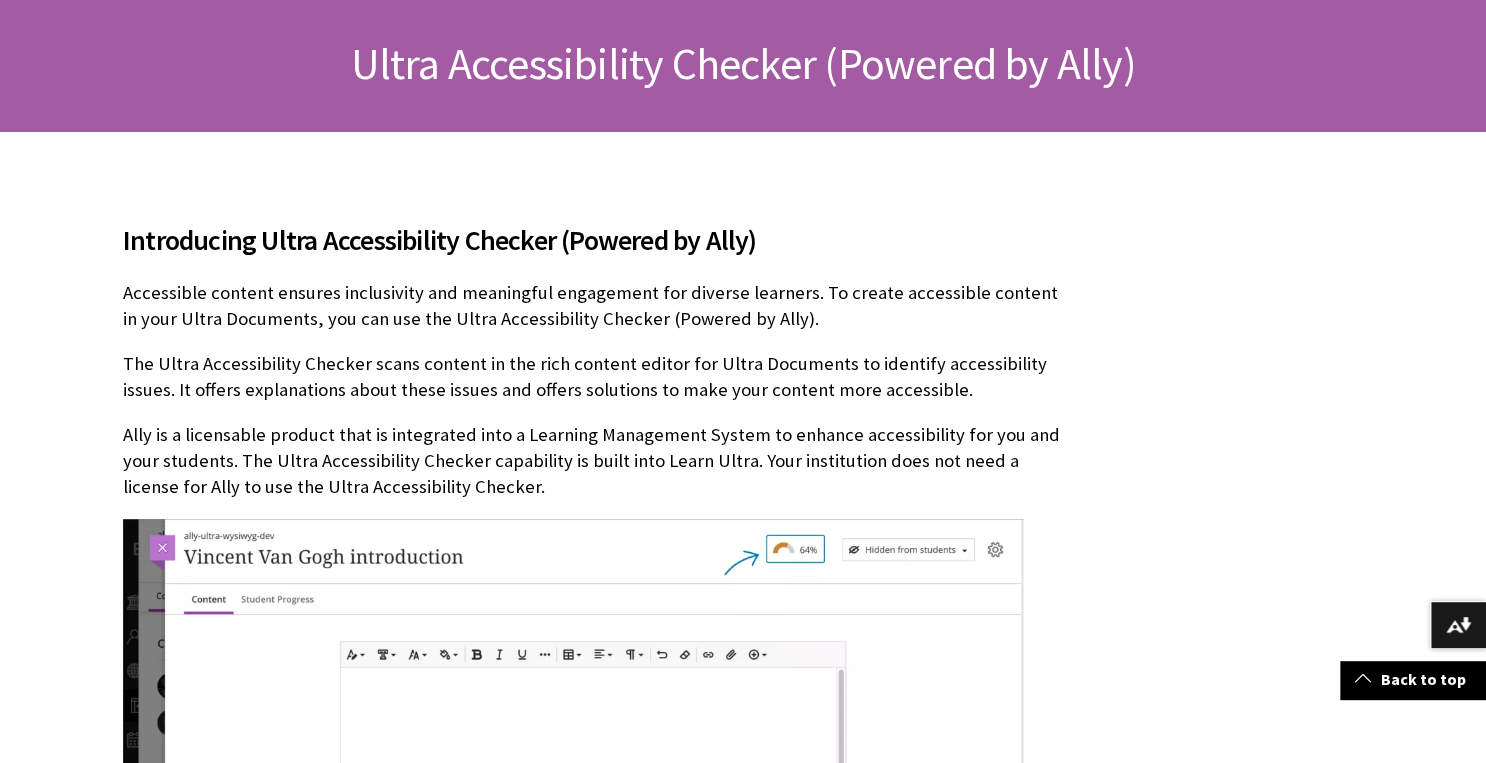 scroll, scrollTop: 320, scrollLeft: 0, axis: vertical 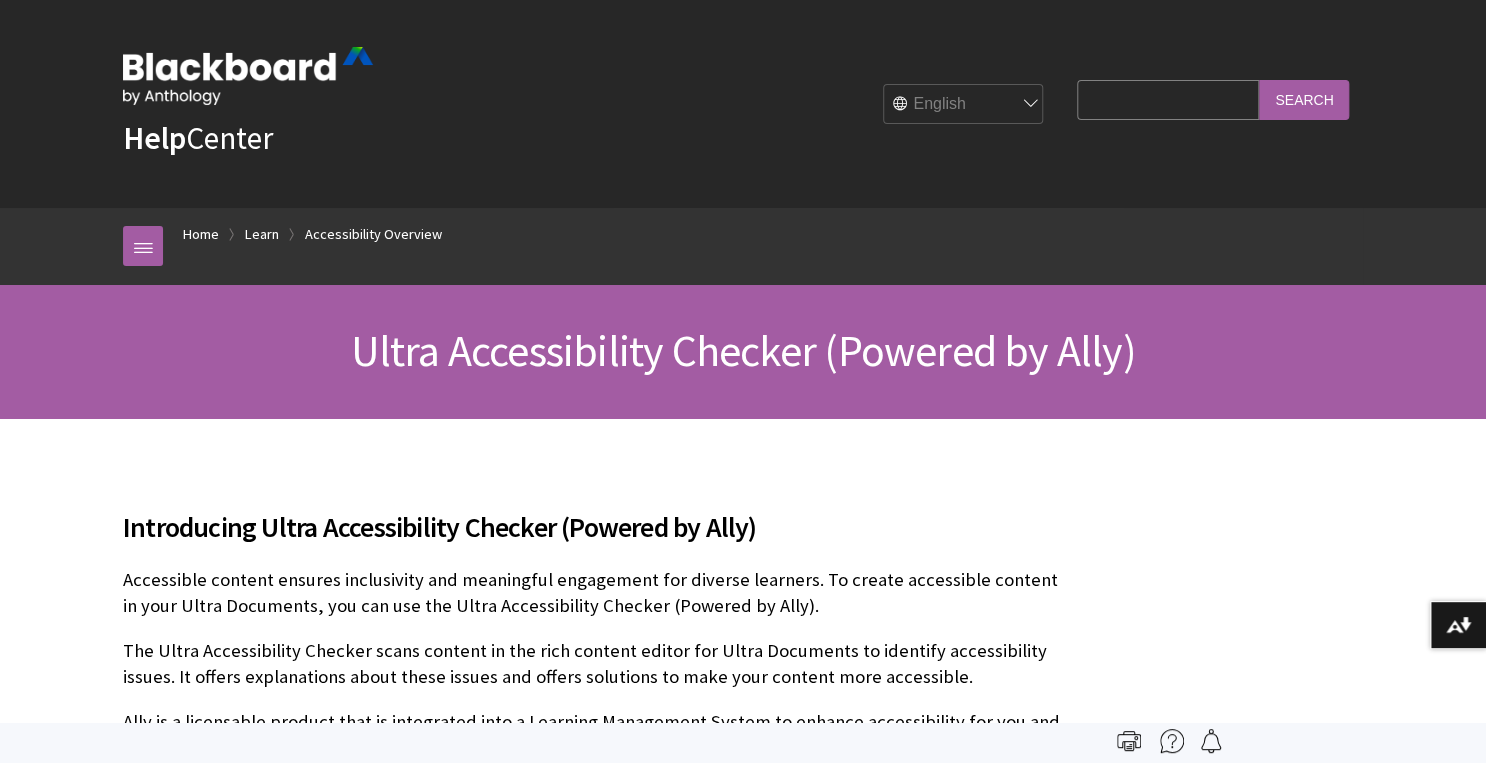 drag, startPoint x: 1173, startPoint y: 448, endPoint x: 1201, endPoint y: 288, distance: 162.43152 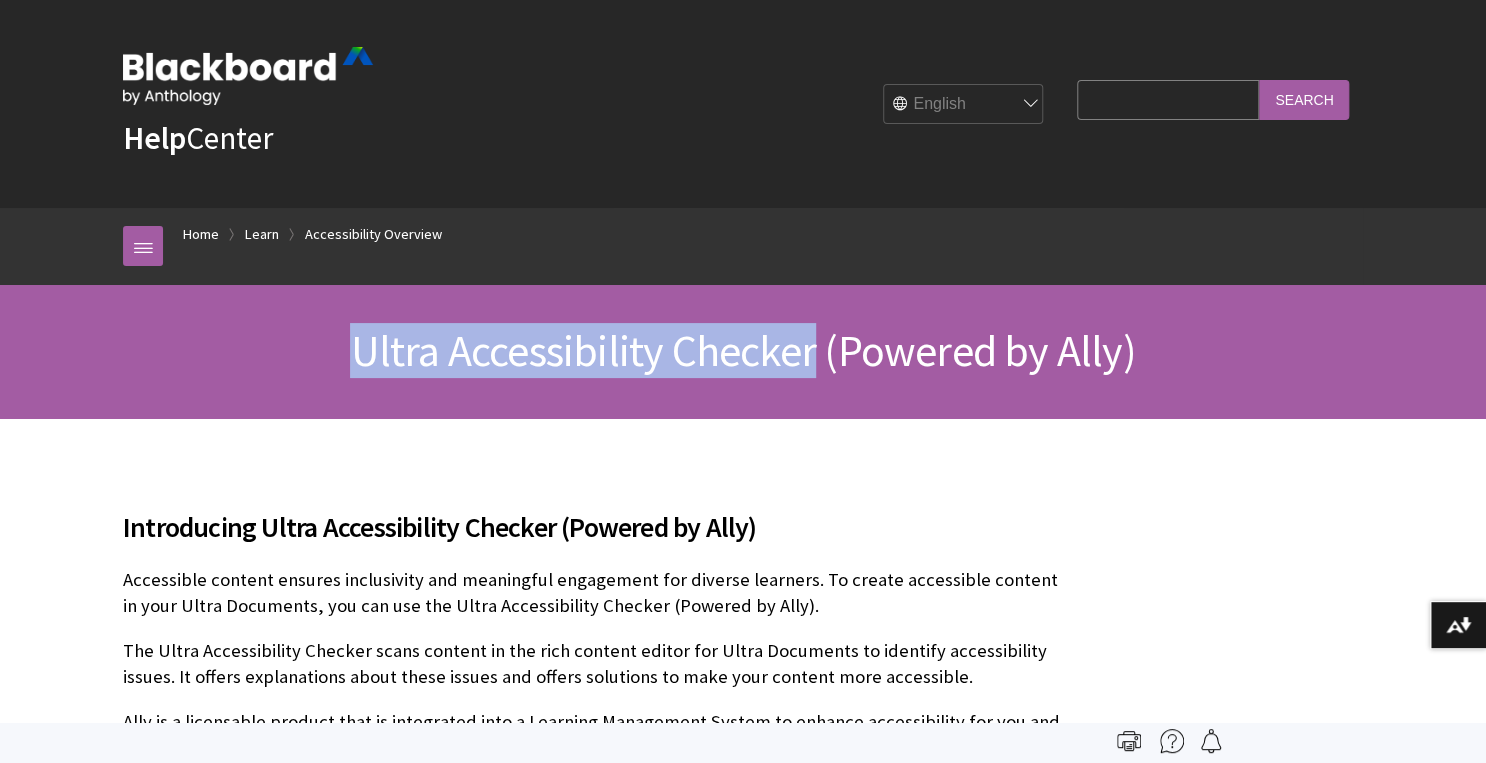 drag, startPoint x: 812, startPoint y: 355, endPoint x: 321, endPoint y: 366, distance: 491.1232 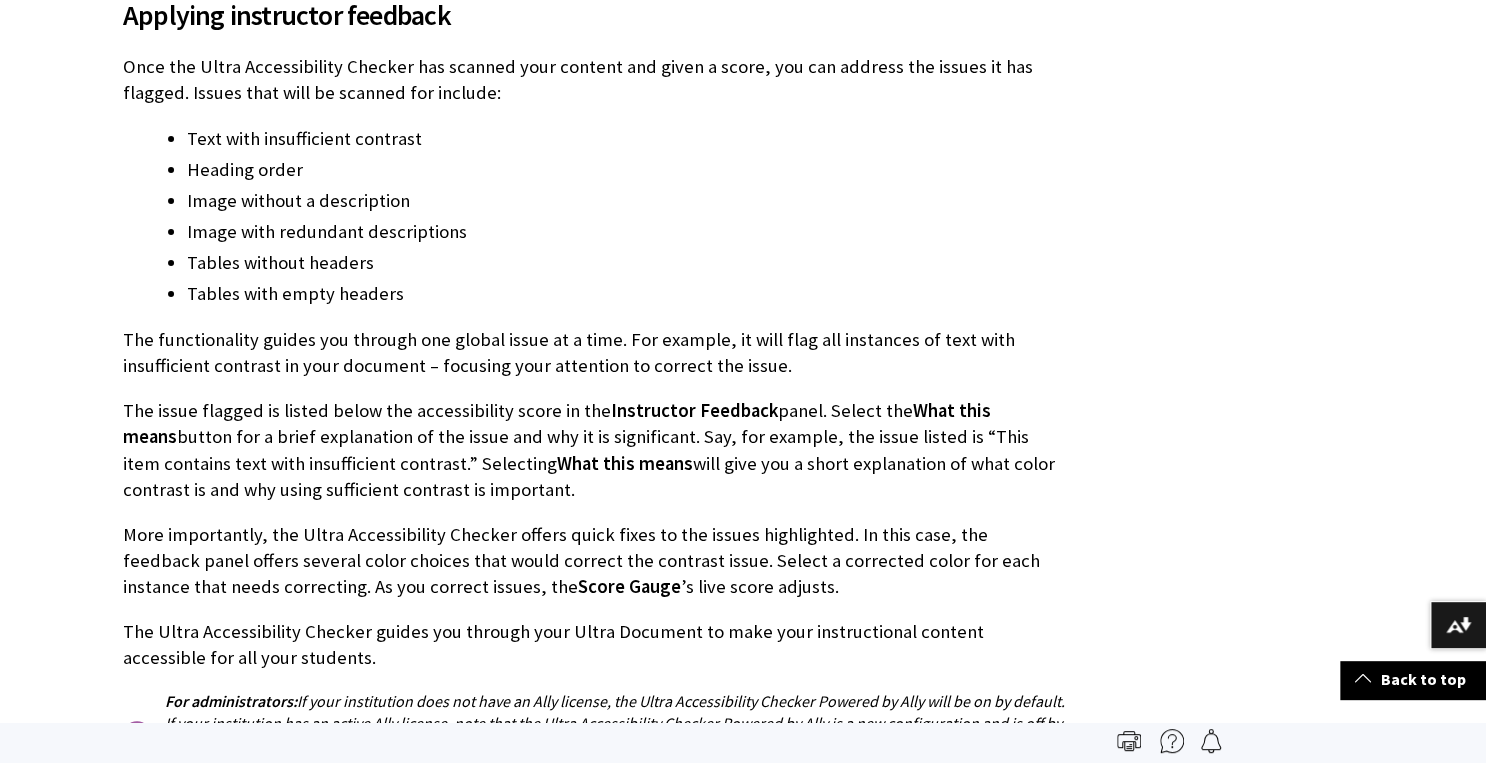 scroll, scrollTop: 2160, scrollLeft: 0, axis: vertical 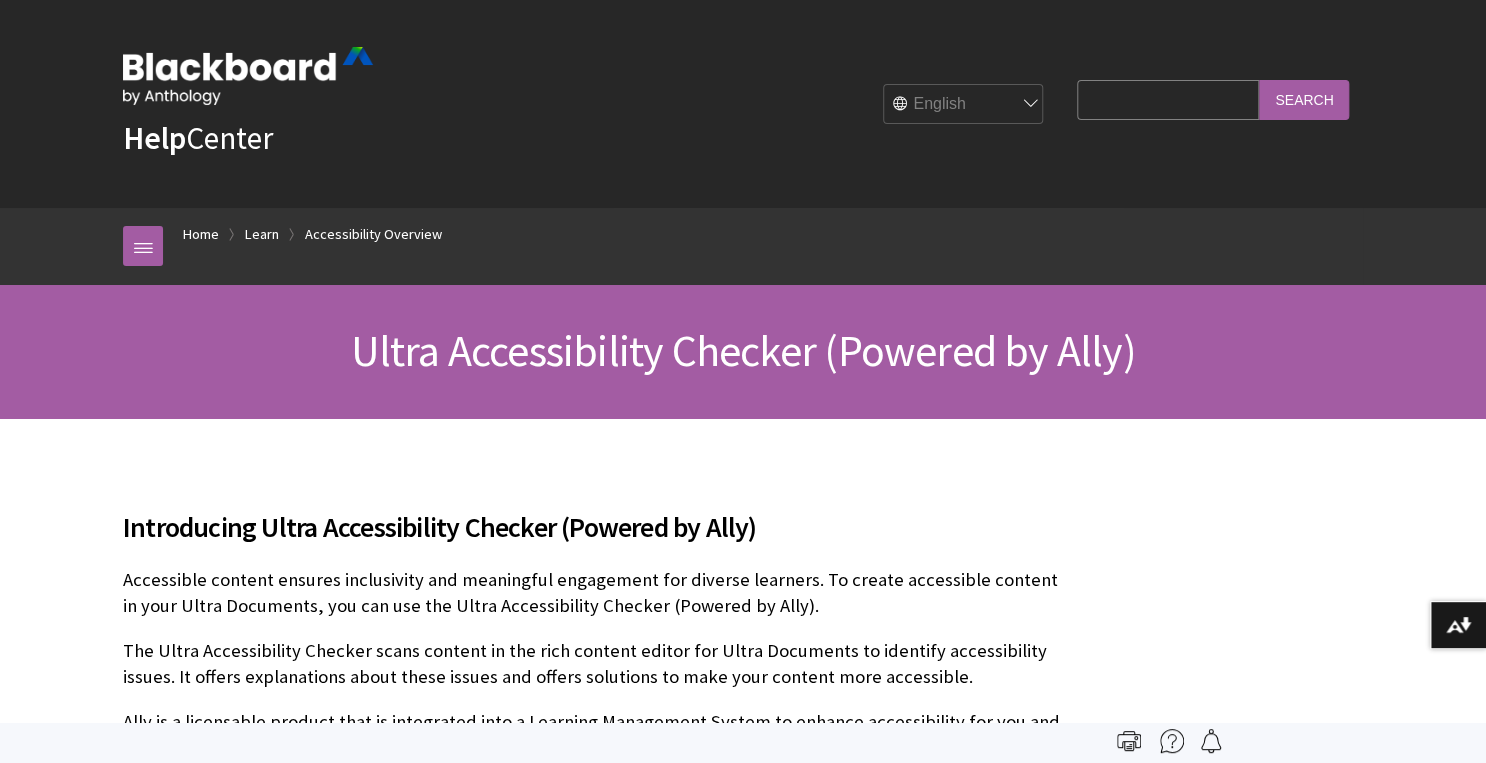 drag, startPoint x: 1225, startPoint y: 384, endPoint x: 1189, endPoint y: 129, distance: 257.52863 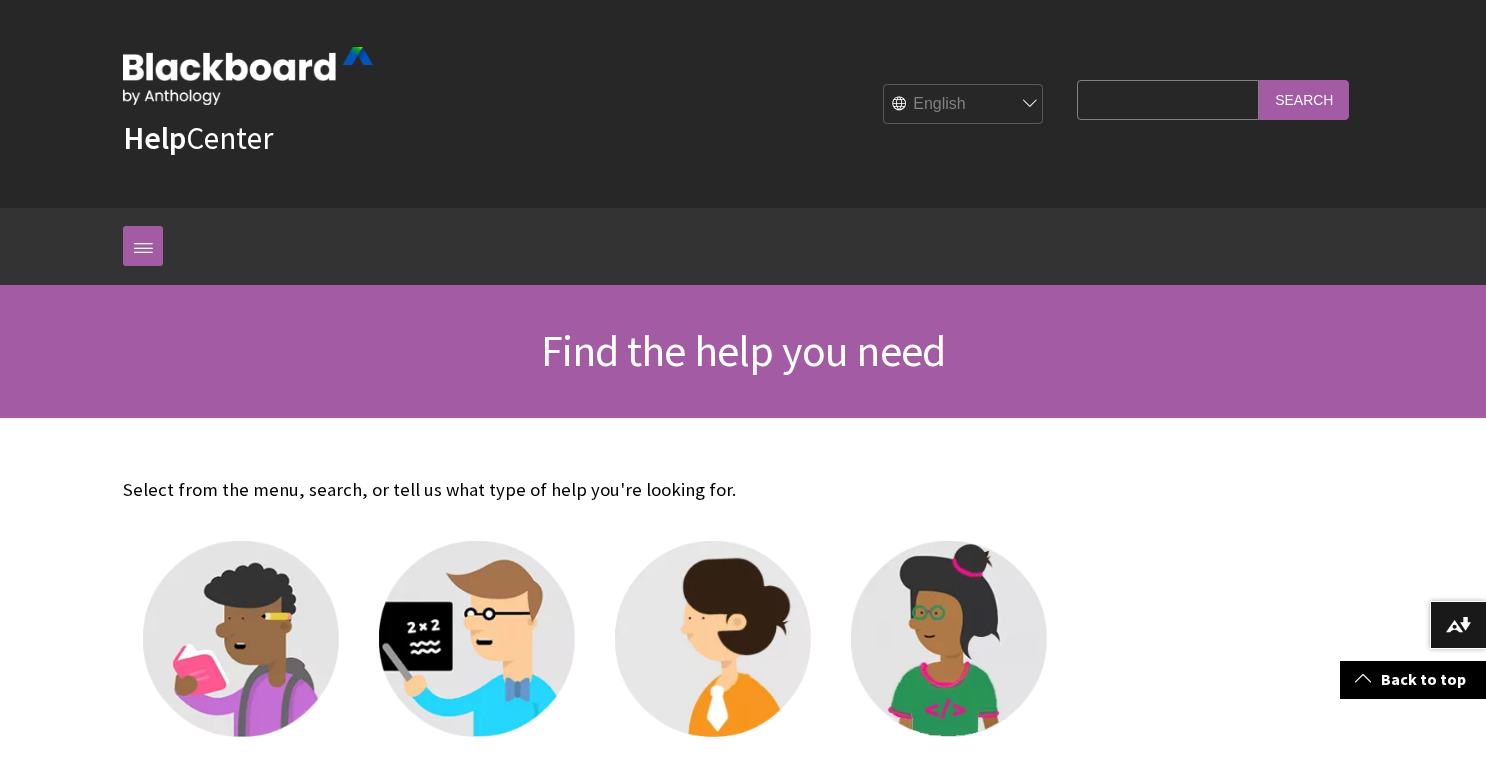 scroll, scrollTop: 320, scrollLeft: 0, axis: vertical 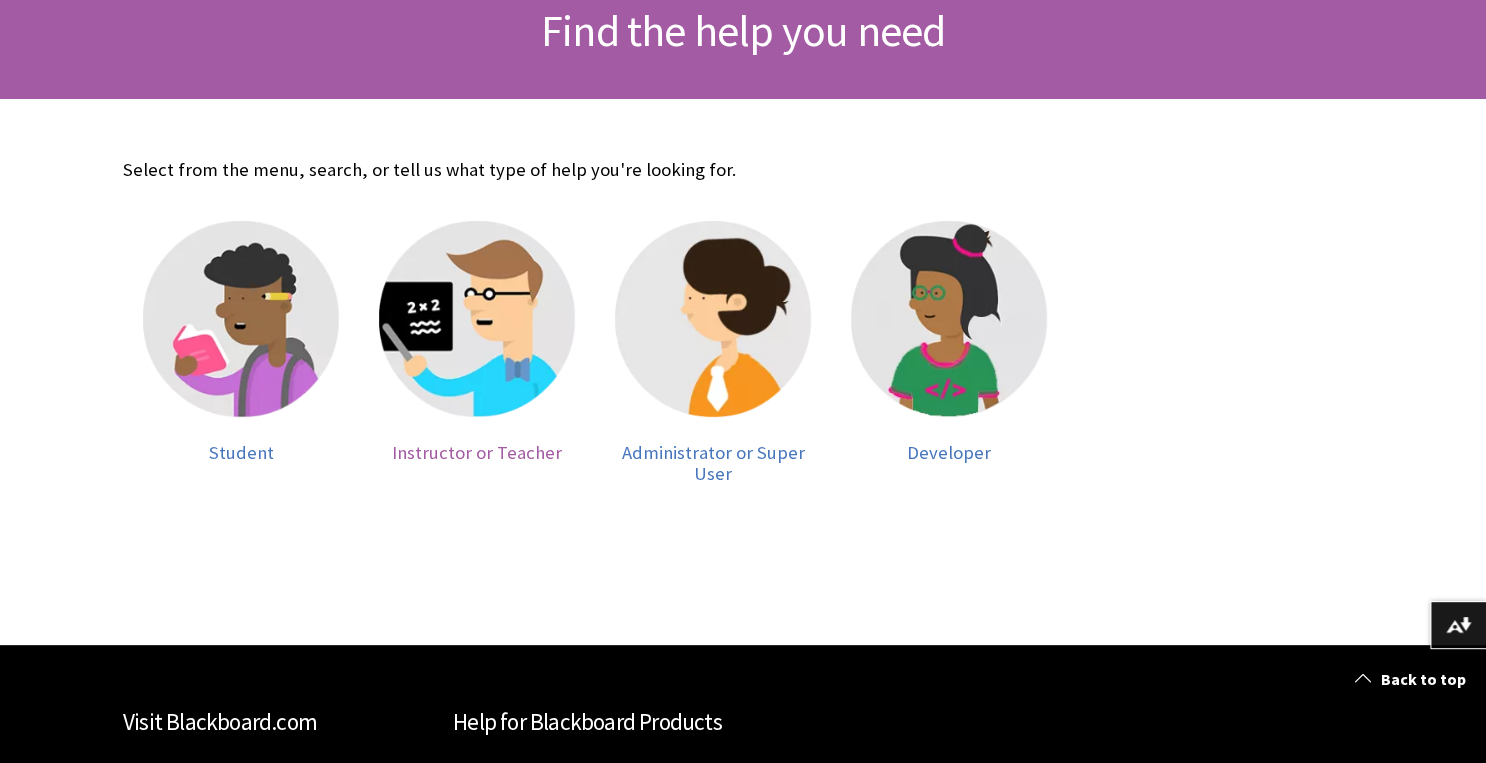 click at bounding box center (477, 319) 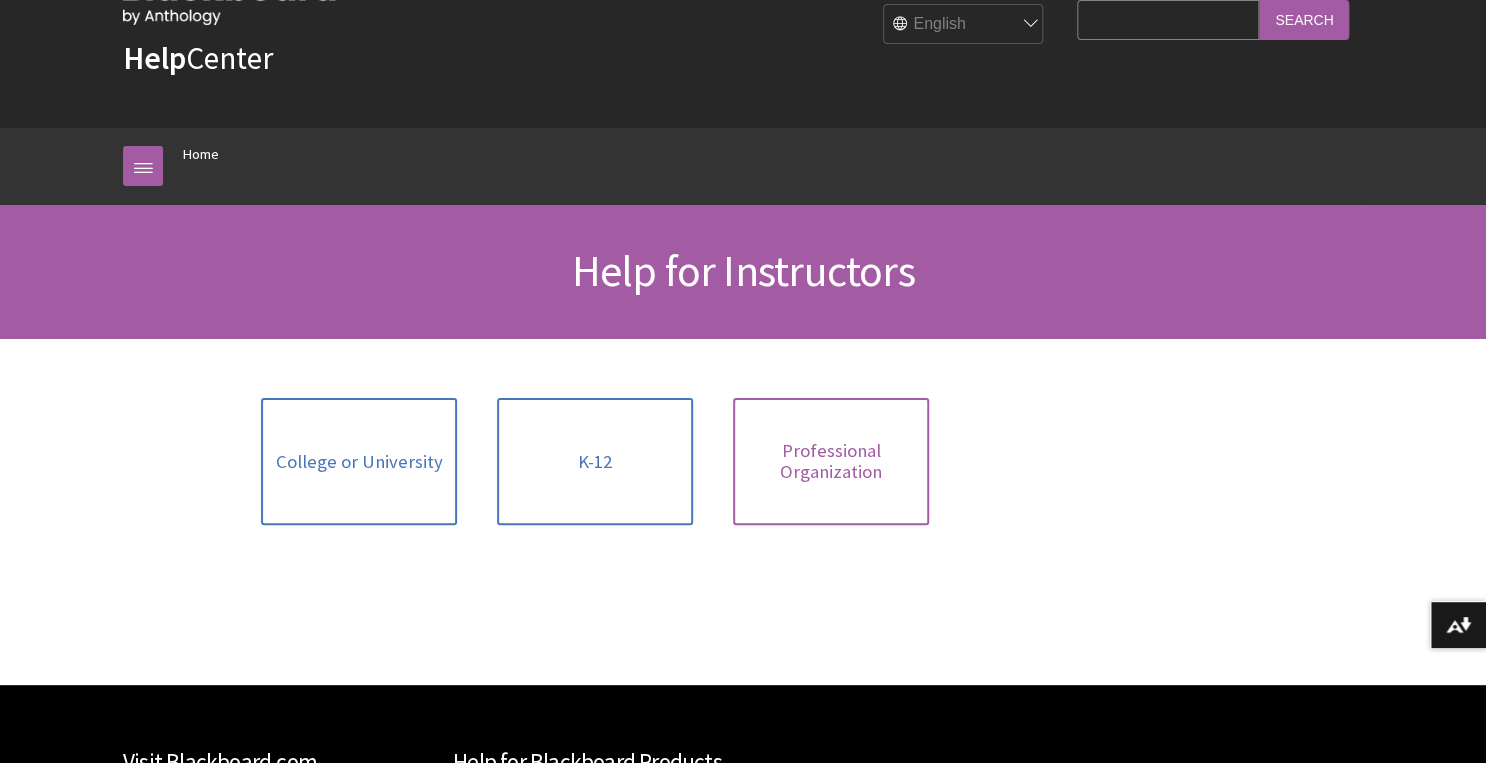 scroll, scrollTop: 240, scrollLeft: 0, axis: vertical 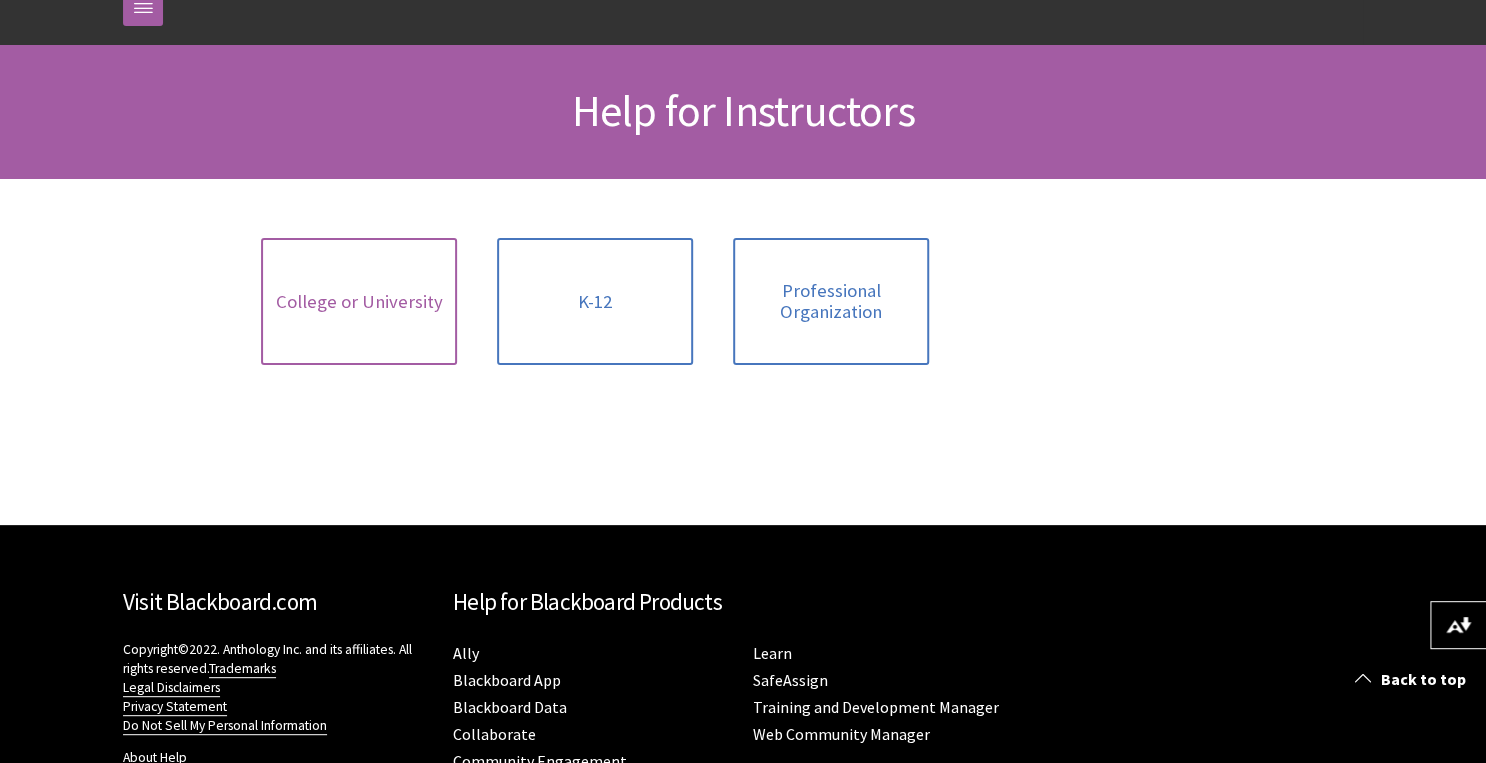 drag, startPoint x: 432, startPoint y: 313, endPoint x: 442, endPoint y: 309, distance: 10.770329 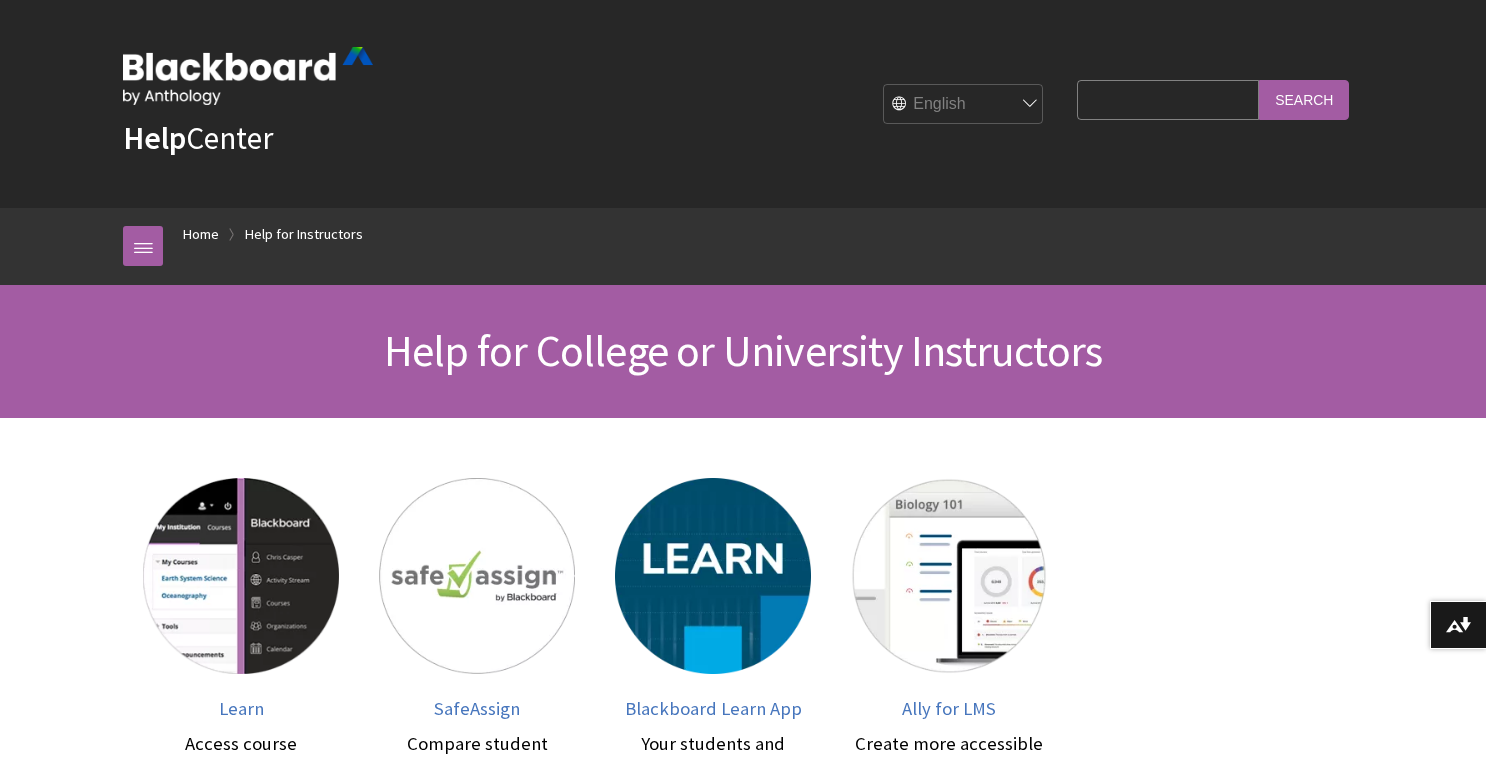 scroll, scrollTop: 0, scrollLeft: 0, axis: both 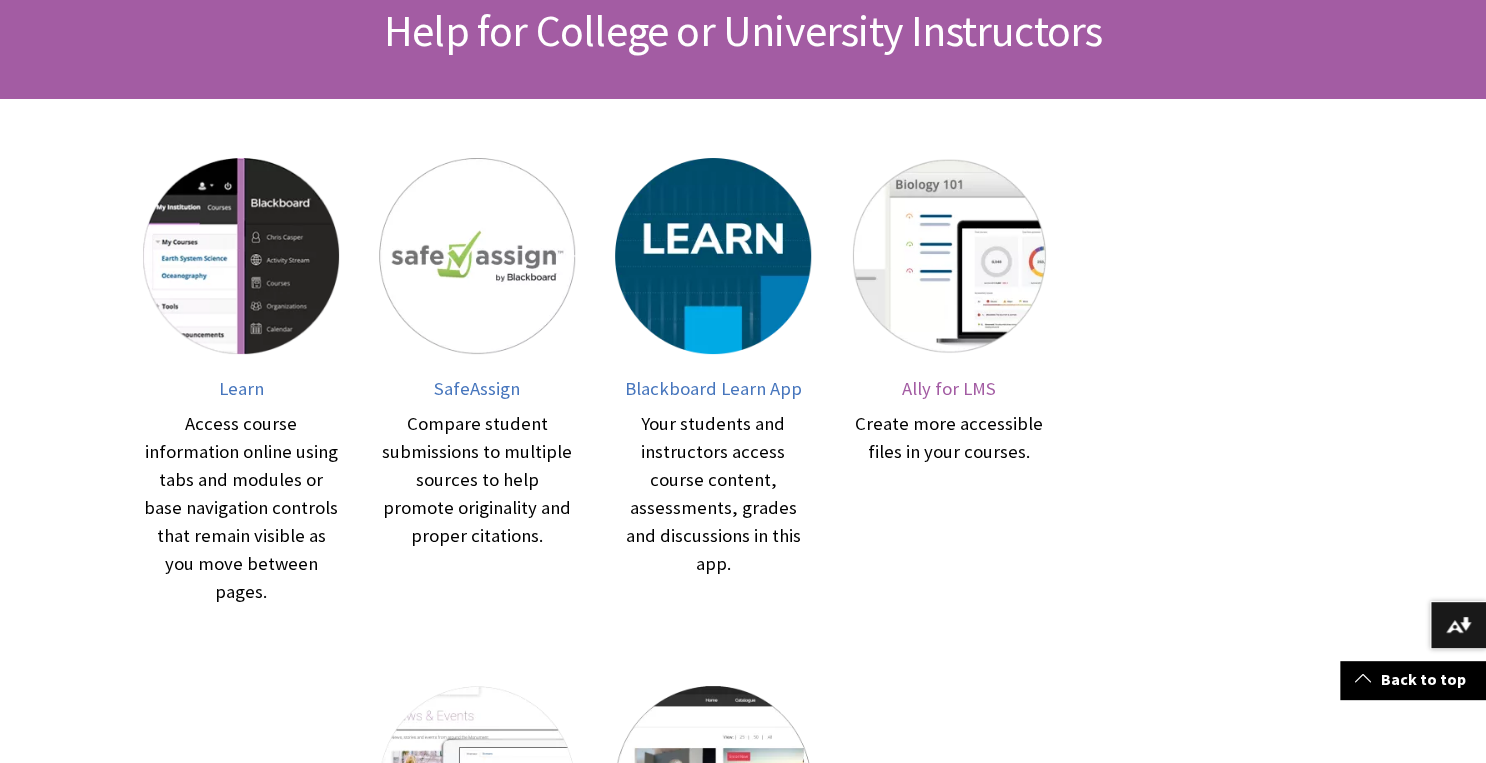 click on "Ally for LMS" at bounding box center [949, 388] 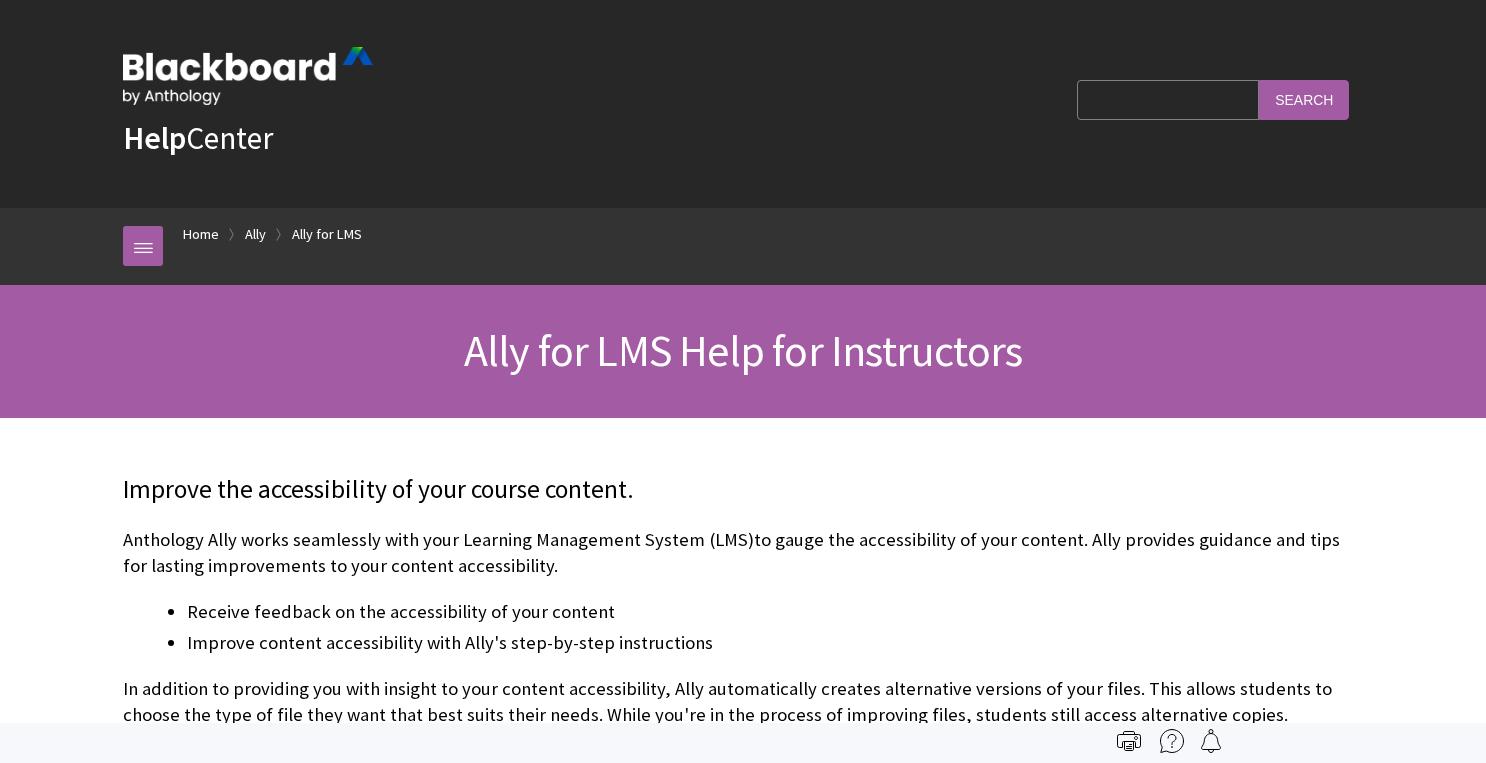scroll, scrollTop: 0, scrollLeft: 0, axis: both 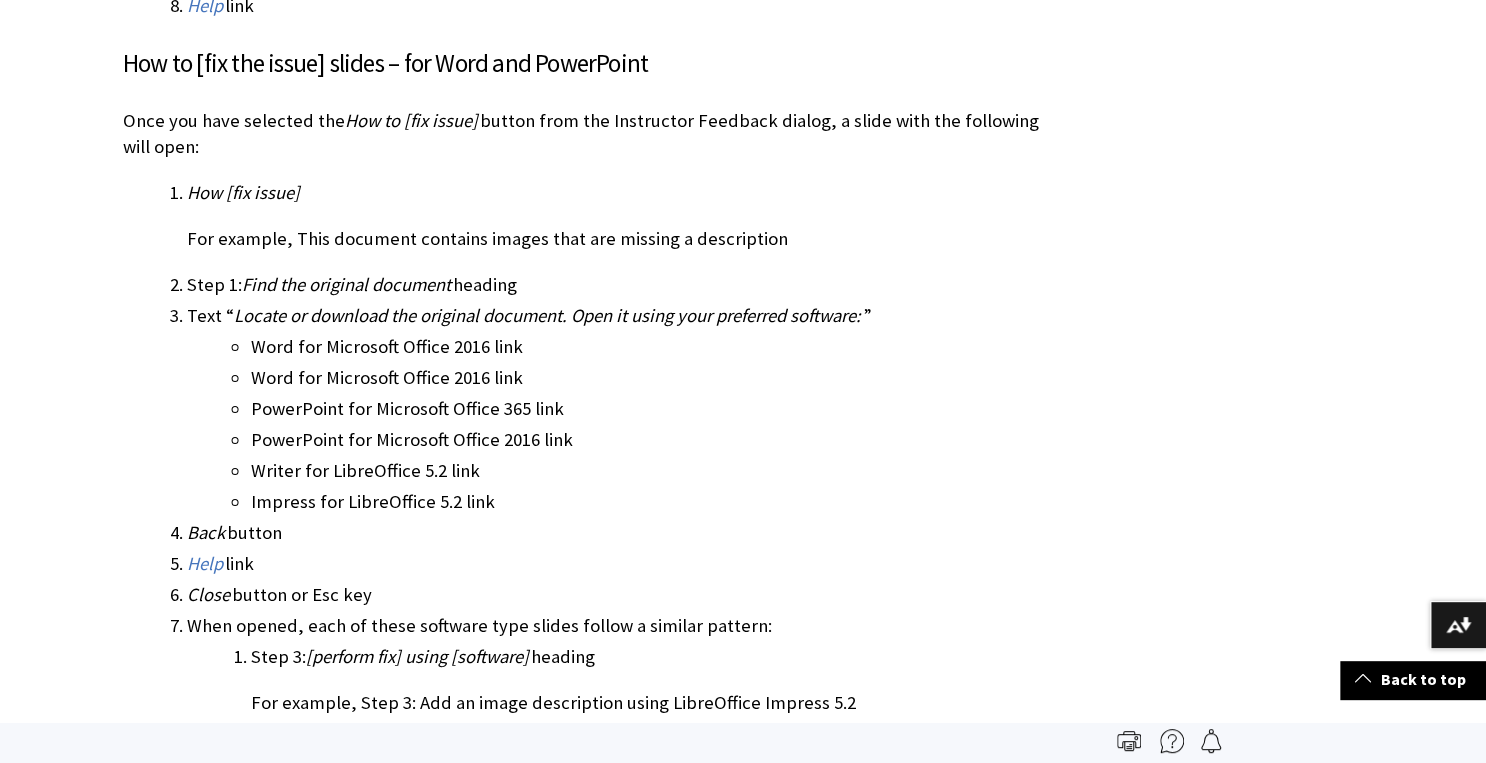 drag, startPoint x: 1212, startPoint y: 399, endPoint x: 1196, endPoint y: 332, distance: 68.88396 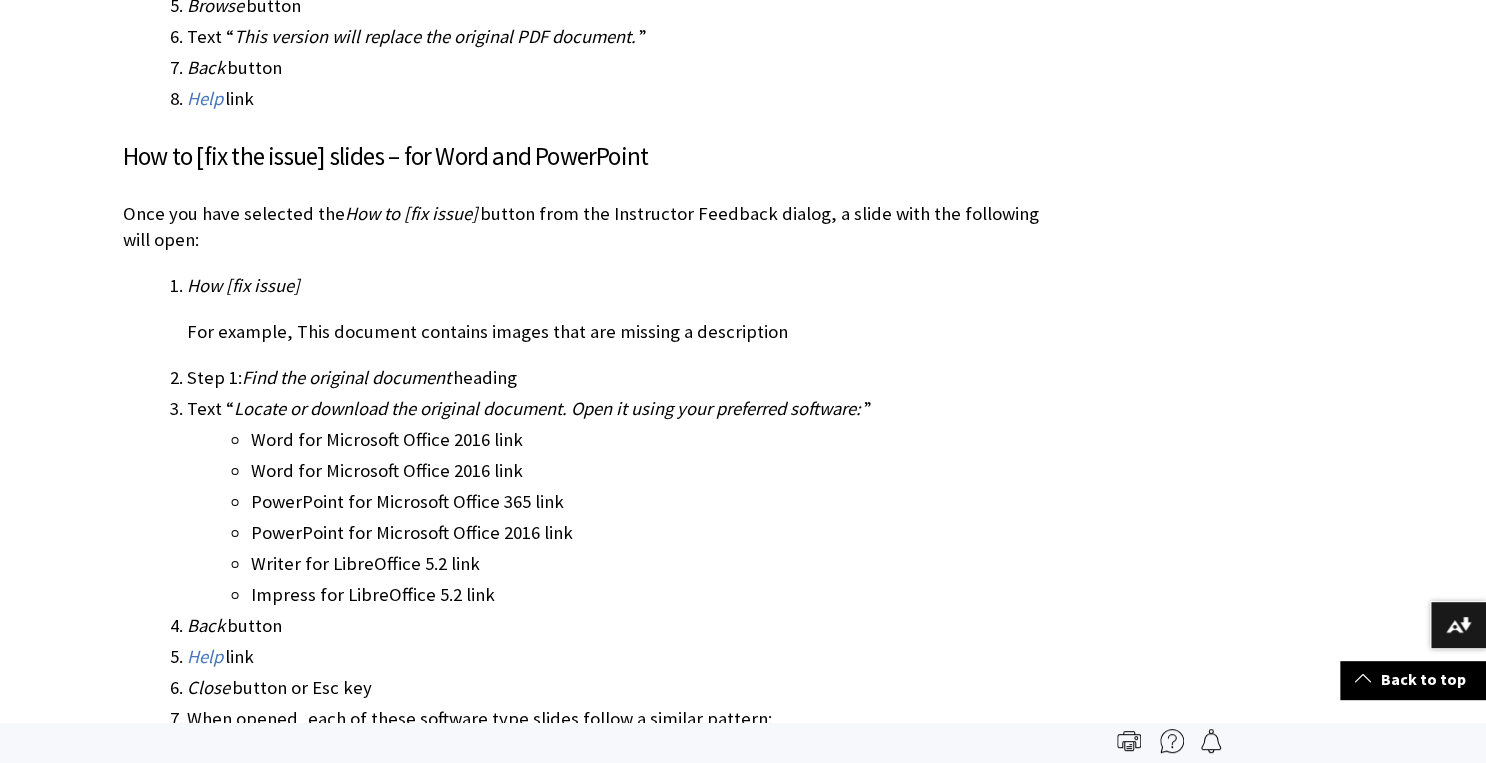 scroll, scrollTop: 12010, scrollLeft: 0, axis: vertical 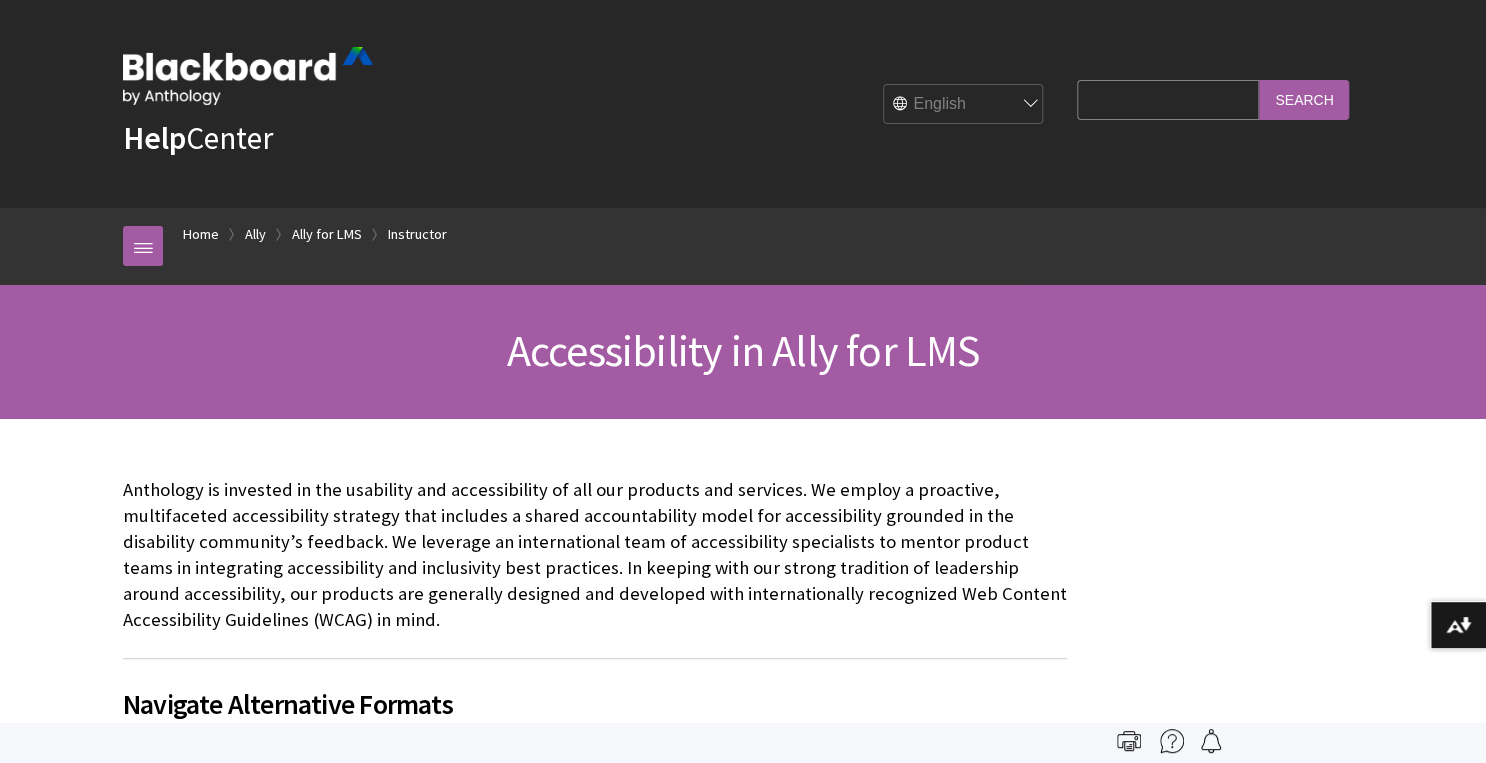 drag, startPoint x: 1142, startPoint y: 452, endPoint x: 960, endPoint y: 164, distance: 340.68753 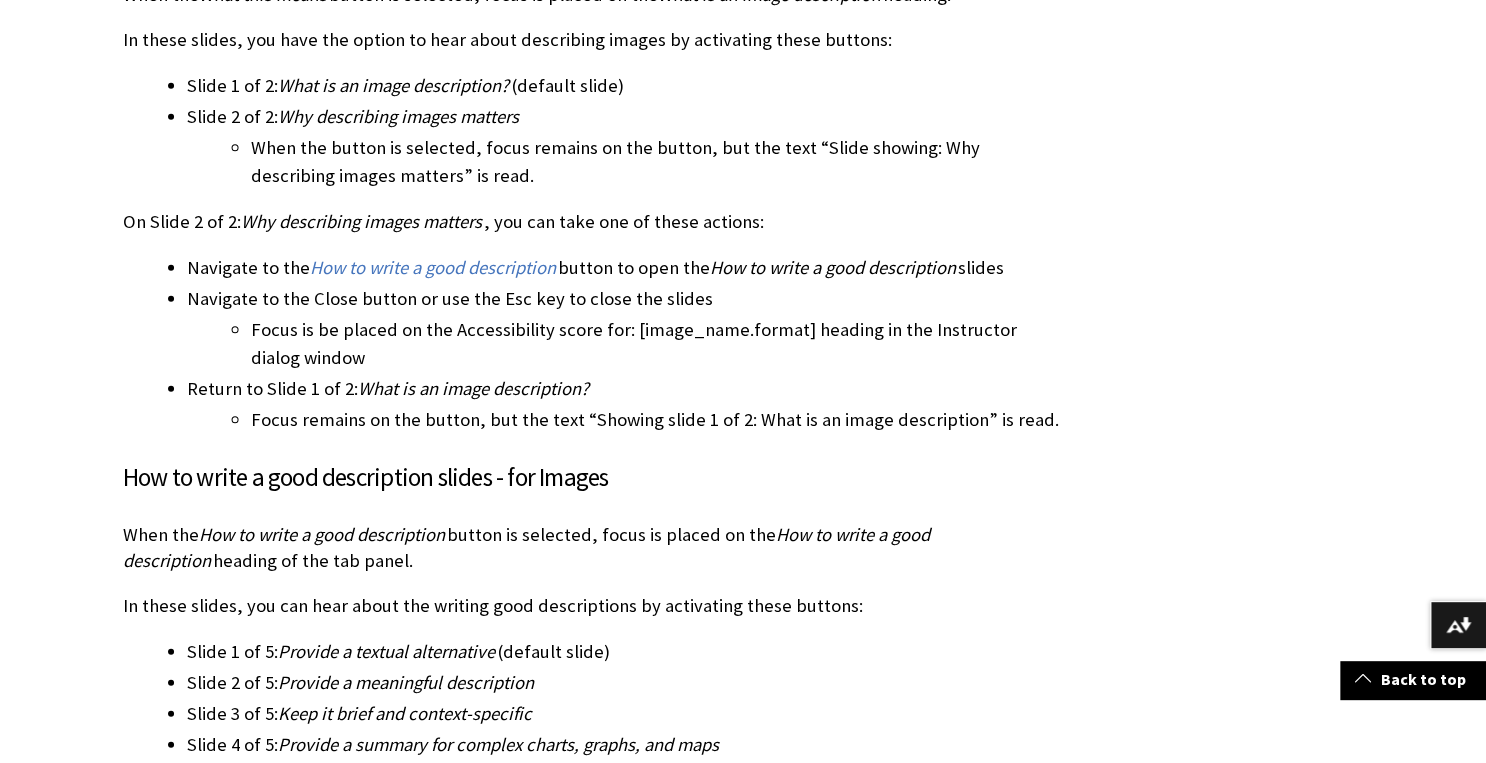 scroll, scrollTop: 2560, scrollLeft: 0, axis: vertical 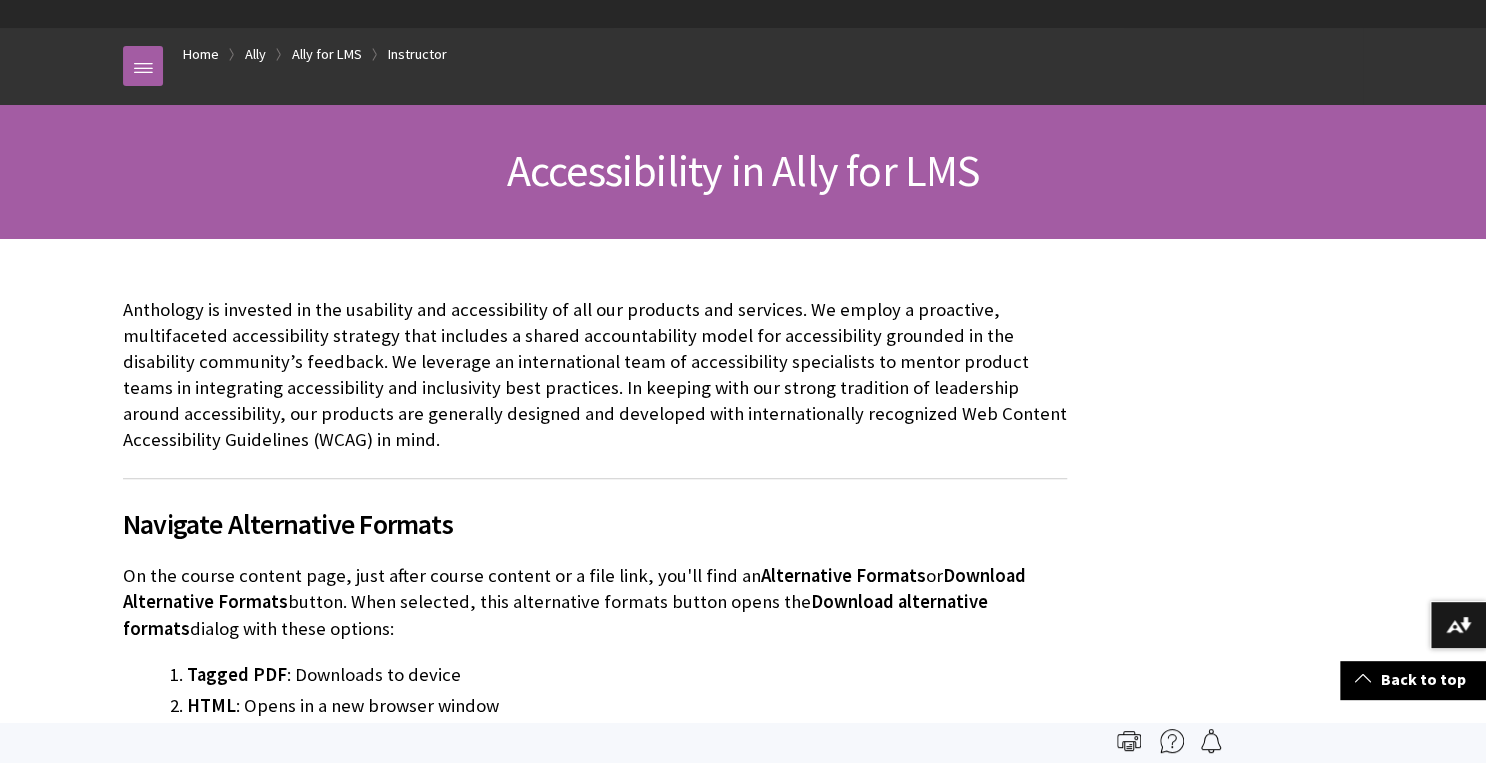 drag, startPoint x: 1154, startPoint y: 550, endPoint x: 1128, endPoint y: 439, distance: 114.00439 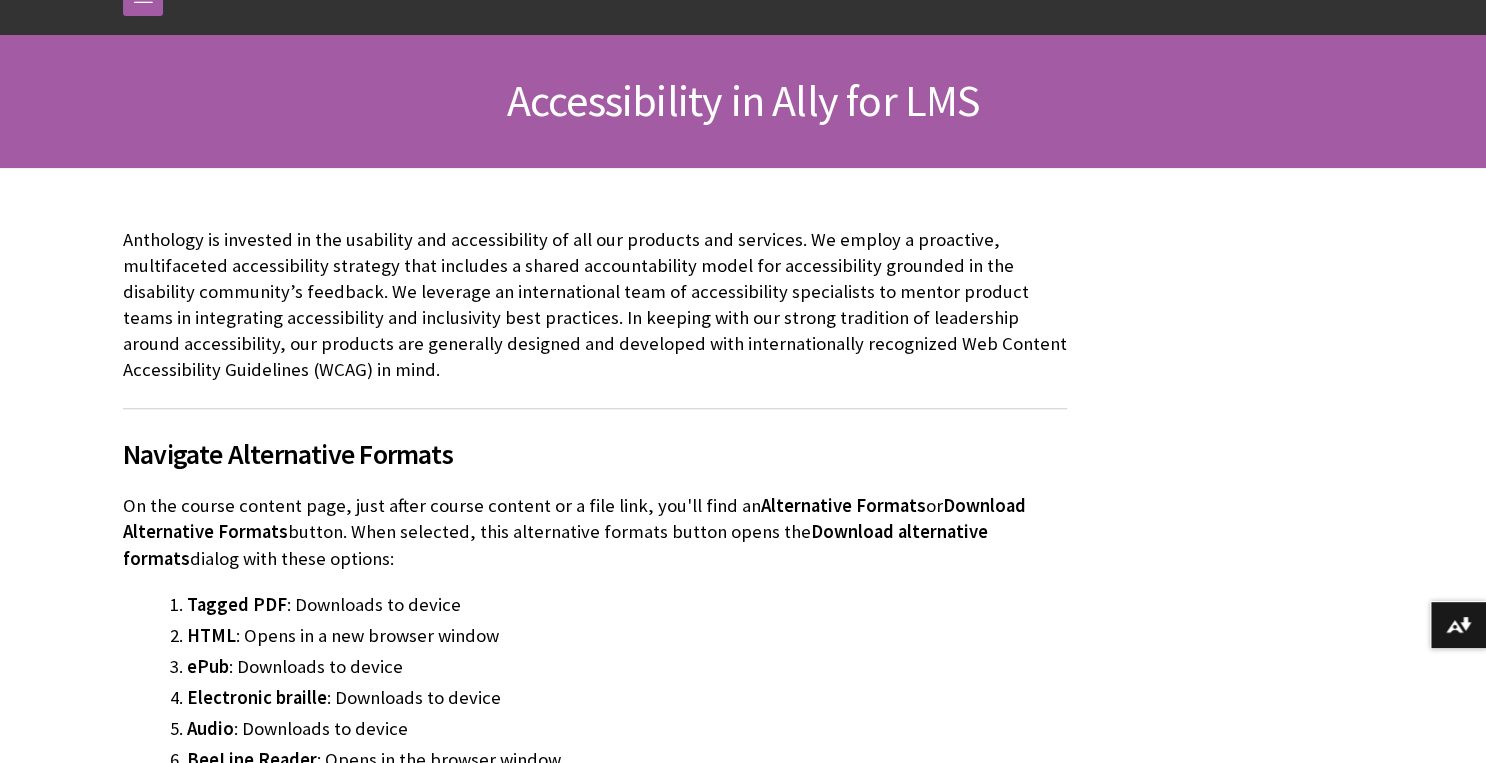 scroll, scrollTop: 477, scrollLeft: 0, axis: vertical 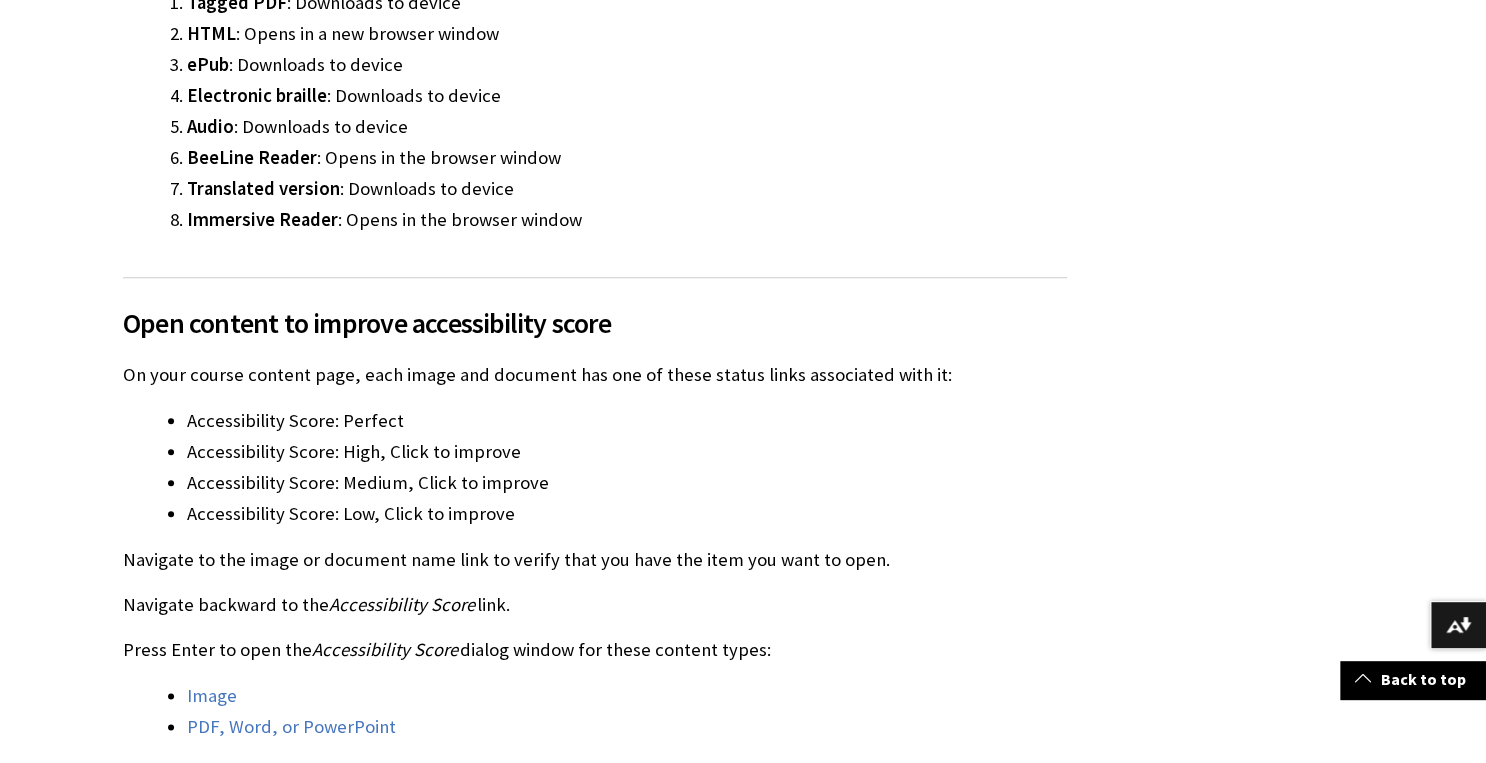 drag, startPoint x: 968, startPoint y: 431, endPoint x: 935, endPoint y: 556, distance: 129.28264 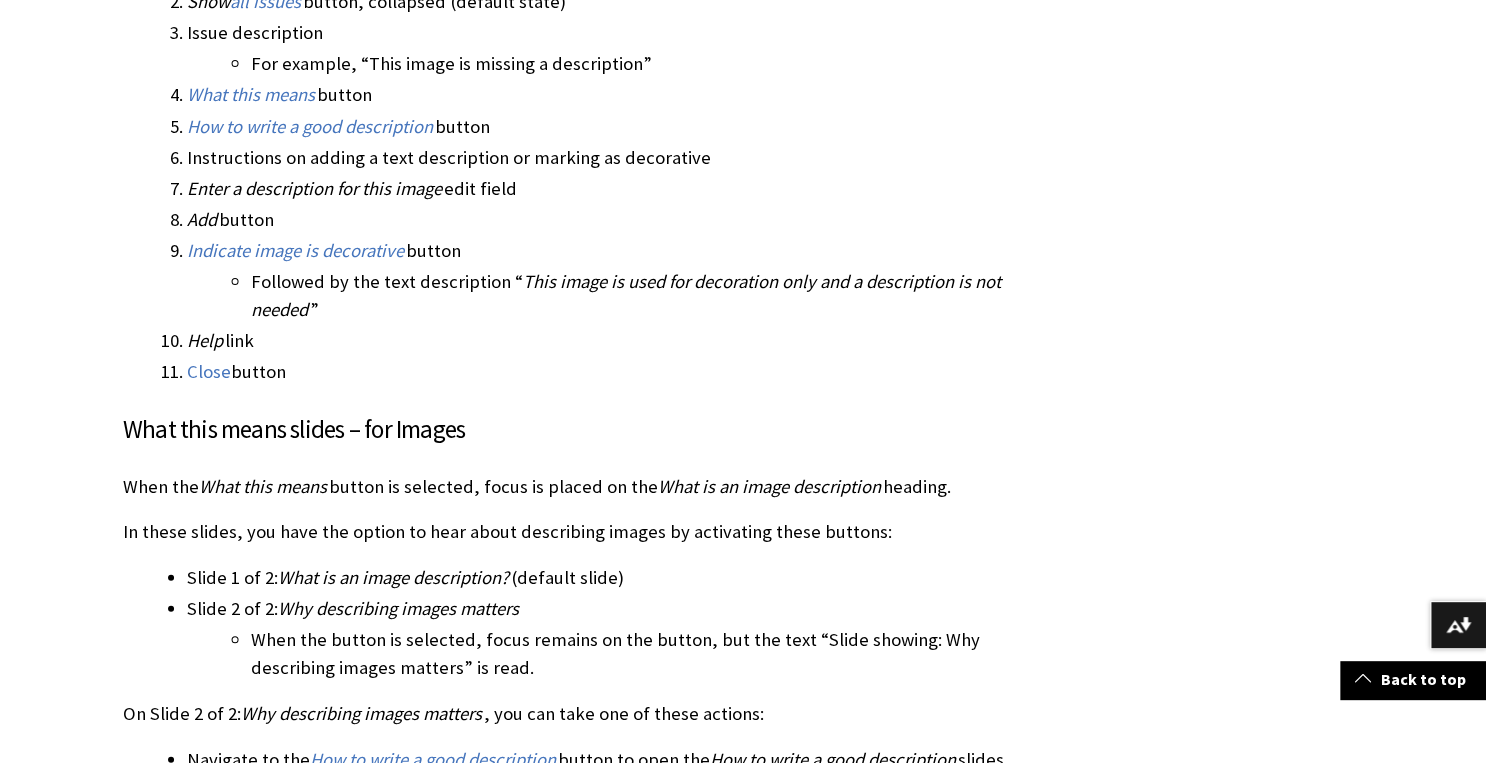 scroll, scrollTop: 2212, scrollLeft: 0, axis: vertical 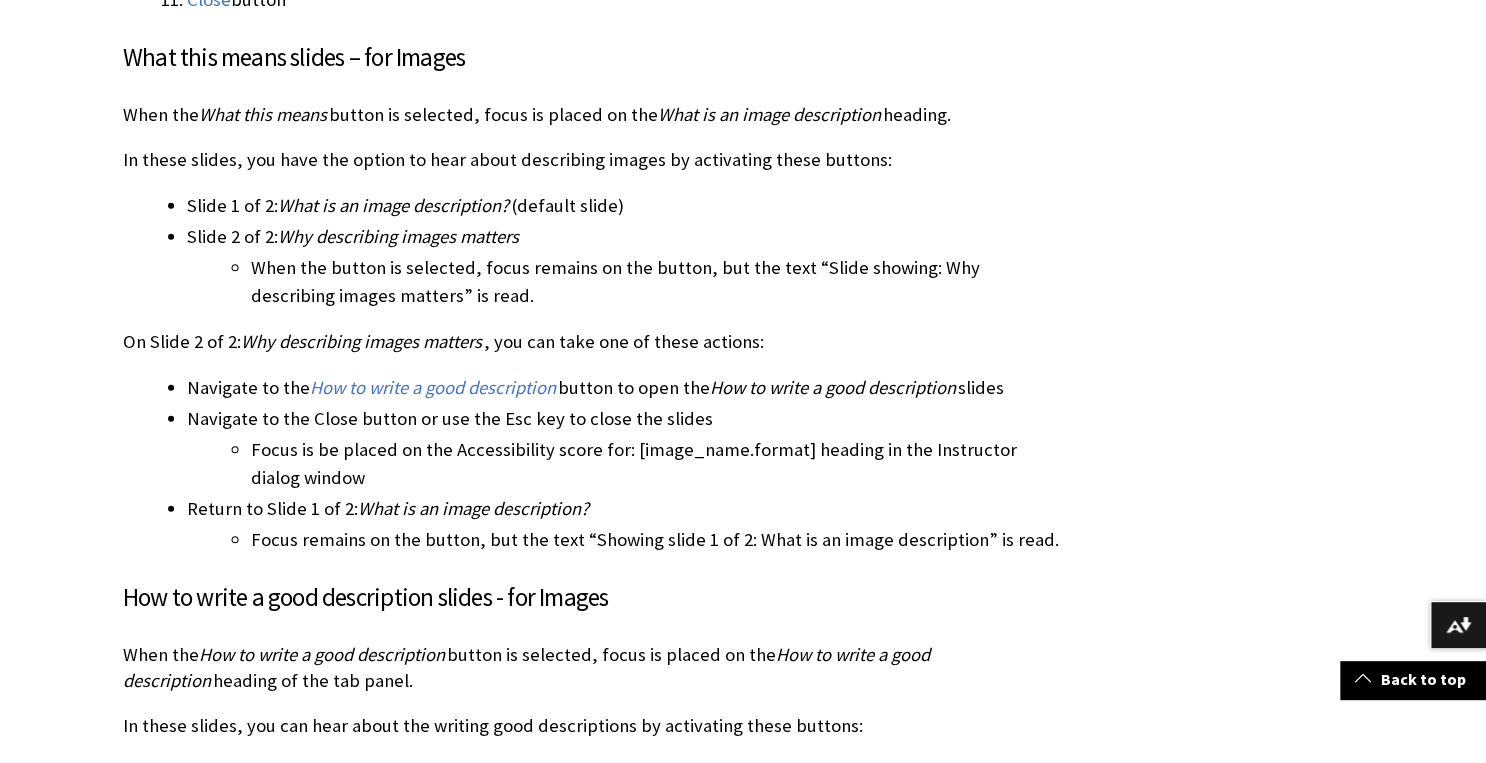 drag, startPoint x: 919, startPoint y: 282, endPoint x: 909, endPoint y: 321, distance: 40.261642 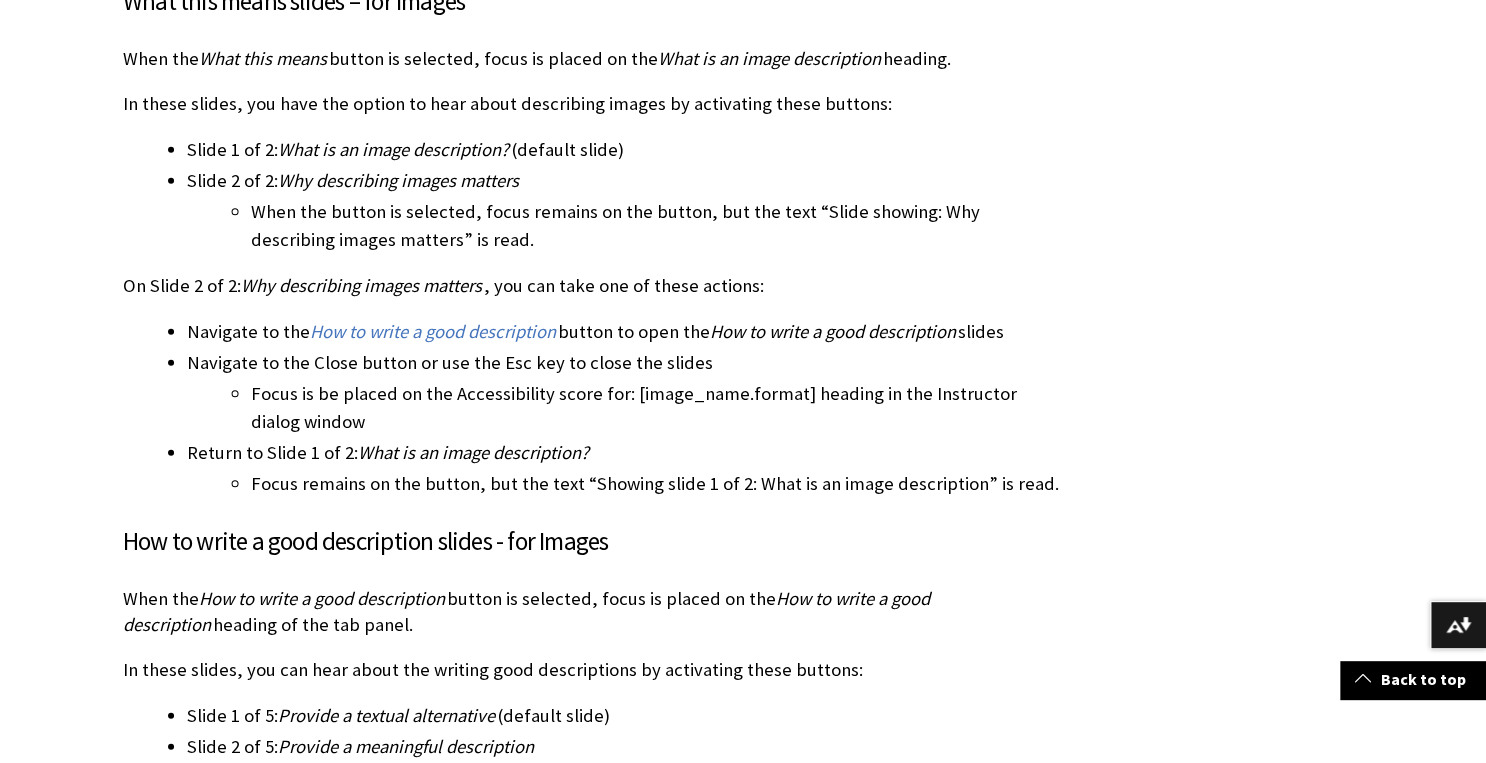 scroll, scrollTop: 2346, scrollLeft: 0, axis: vertical 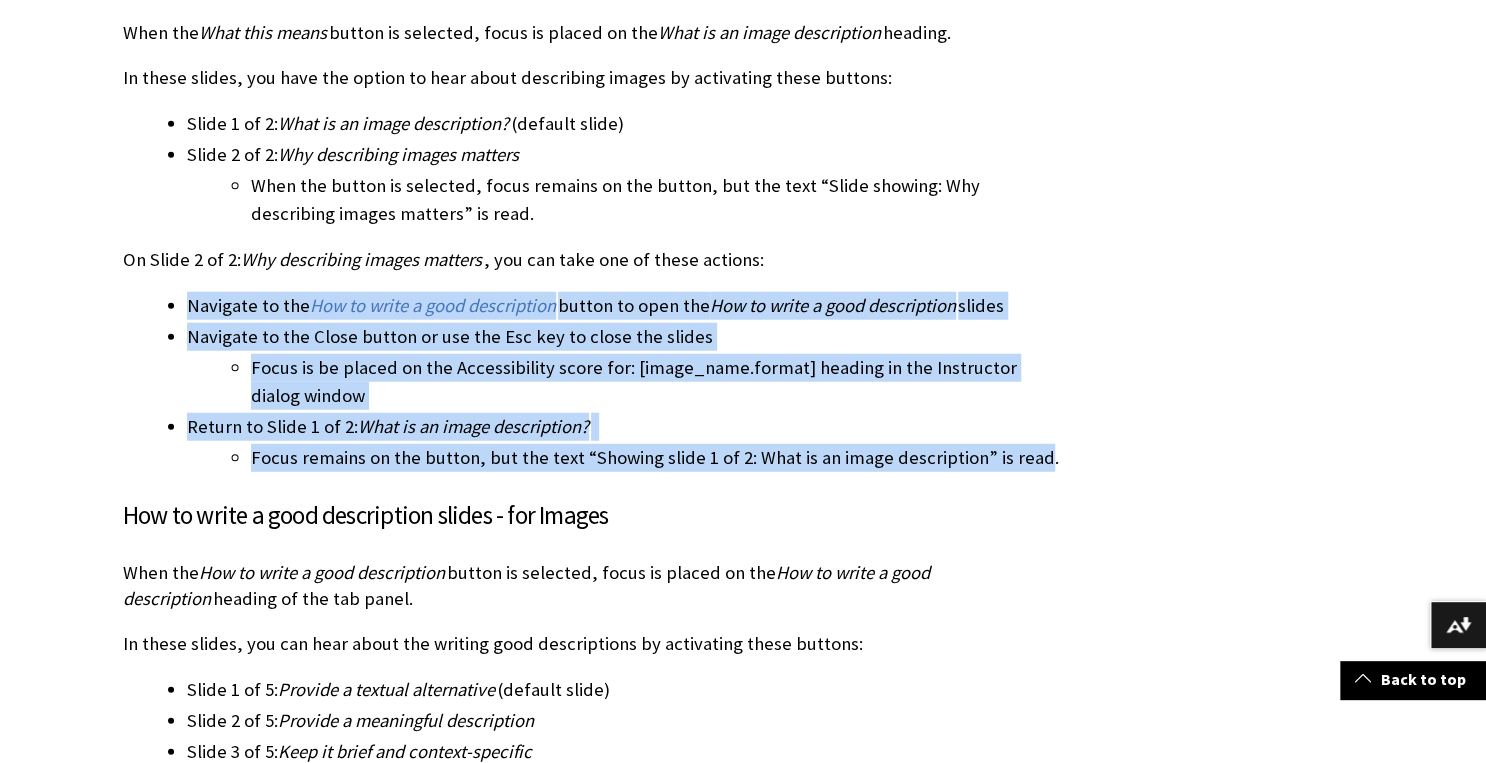 drag, startPoint x: 1031, startPoint y: 434, endPoint x: 1044, endPoint y: 234, distance: 200.42206 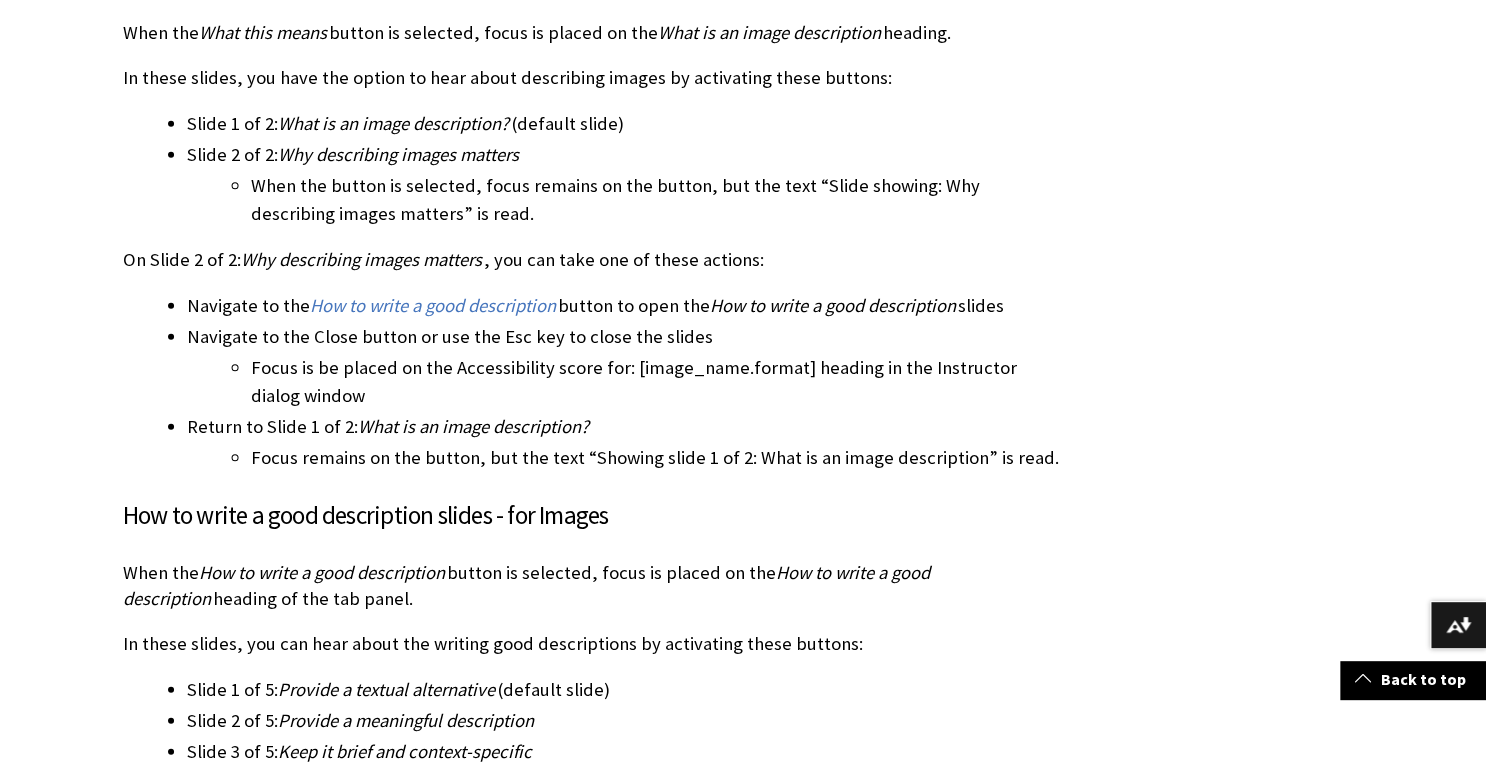 click on "Navigate an Image Instructor Feedback dialog window
When you open the Instructor Feedback panel, focus is placed on the Accessibility score for the image file. For example, image_name.format or Hello.png.
When navigating the dialog, these features and functions become available:
Accessibility score: [value] %
For example, 20%
Show  all issues  button, collapsed (default state)
Issue description
For example, “This image is missing a description”
What this means  button
How to write a good description  button
Instructions on adding a text description or marking as decorative
Enter a description for this image  edit field
Add  button
Indicate image is decorative  button
Followed by the text description “ This image is used for decoration only and a description is not needed ”
Help  link
Close  button
What this means slides – for Images
When the  What this means  button is selected, focus is placed on the" at bounding box center [595, 907] 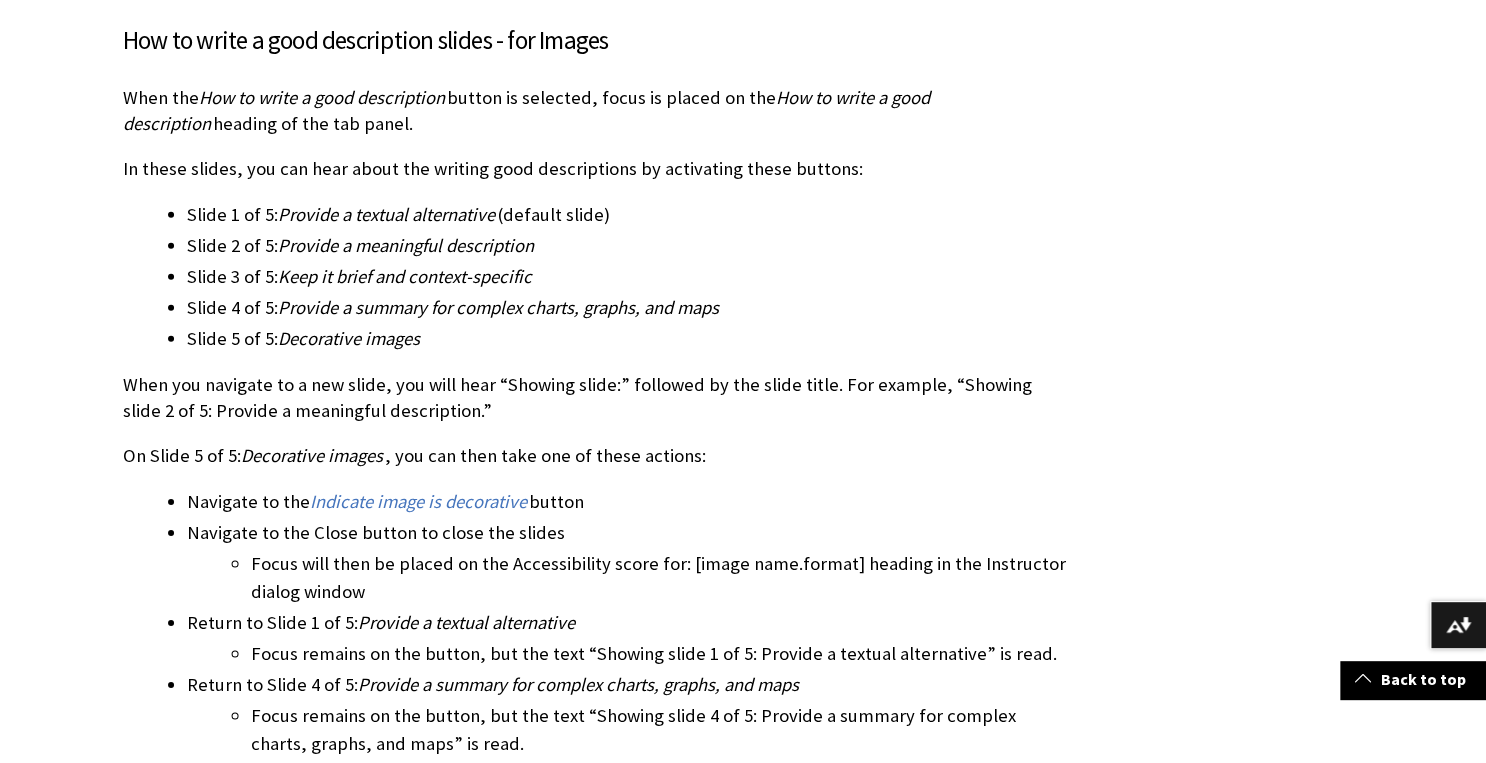 scroll, scrollTop: 2826, scrollLeft: 0, axis: vertical 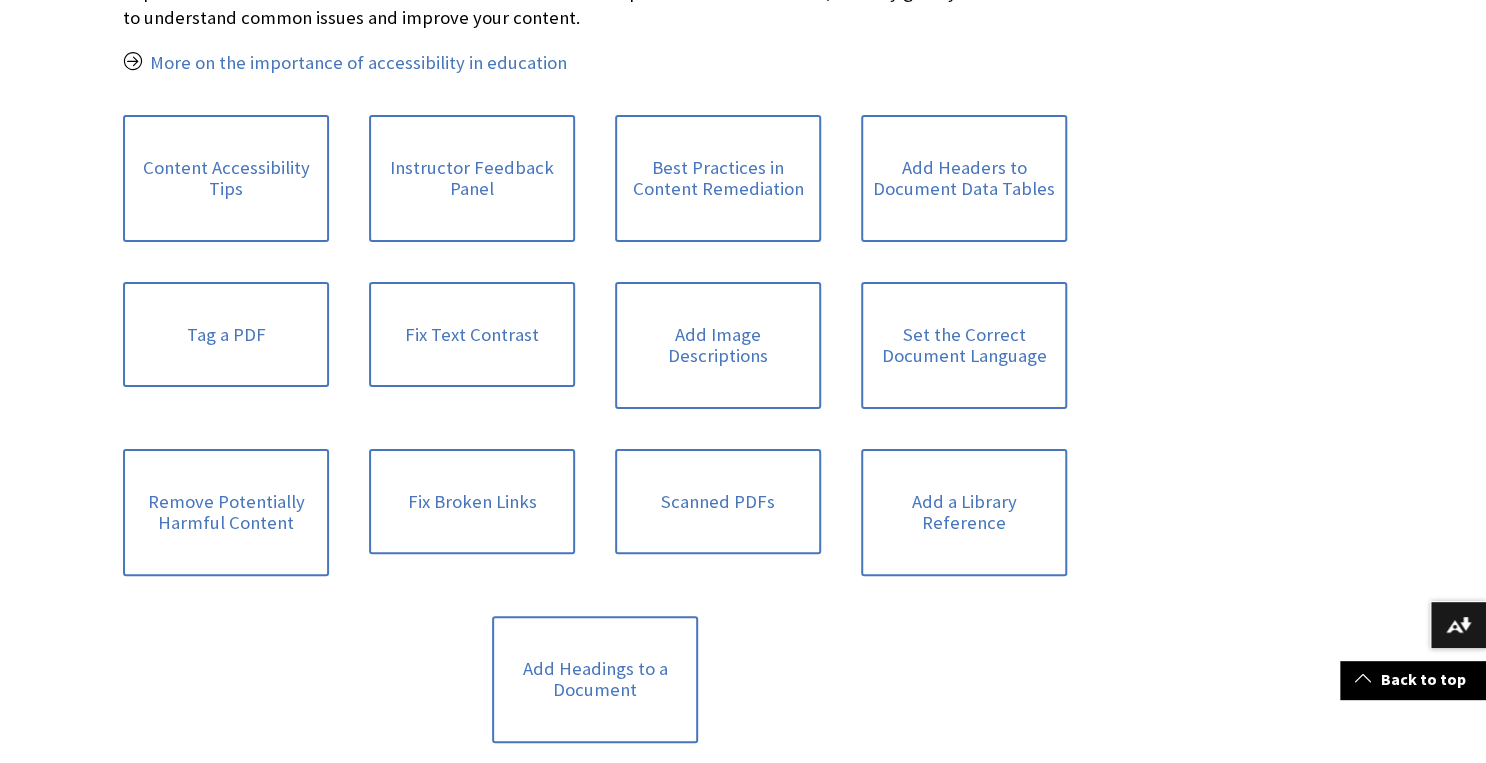 drag, startPoint x: 1184, startPoint y: 276, endPoint x: 1183, endPoint y: 296, distance: 20.024984 